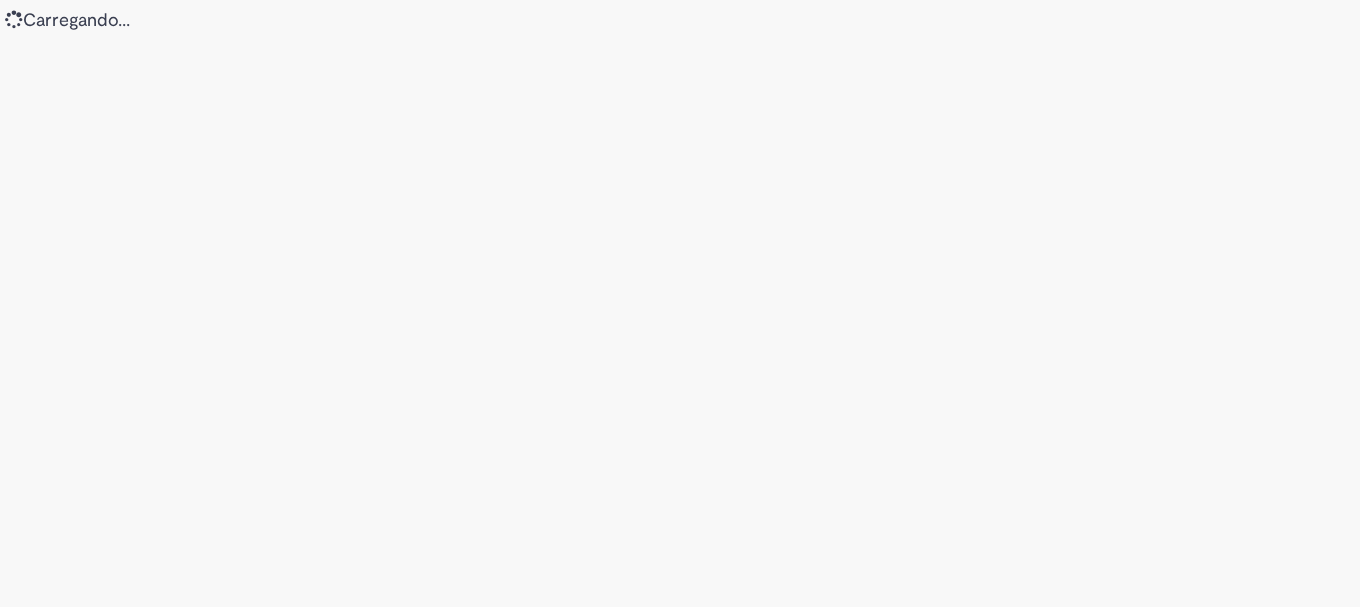 scroll, scrollTop: 0, scrollLeft: 0, axis: both 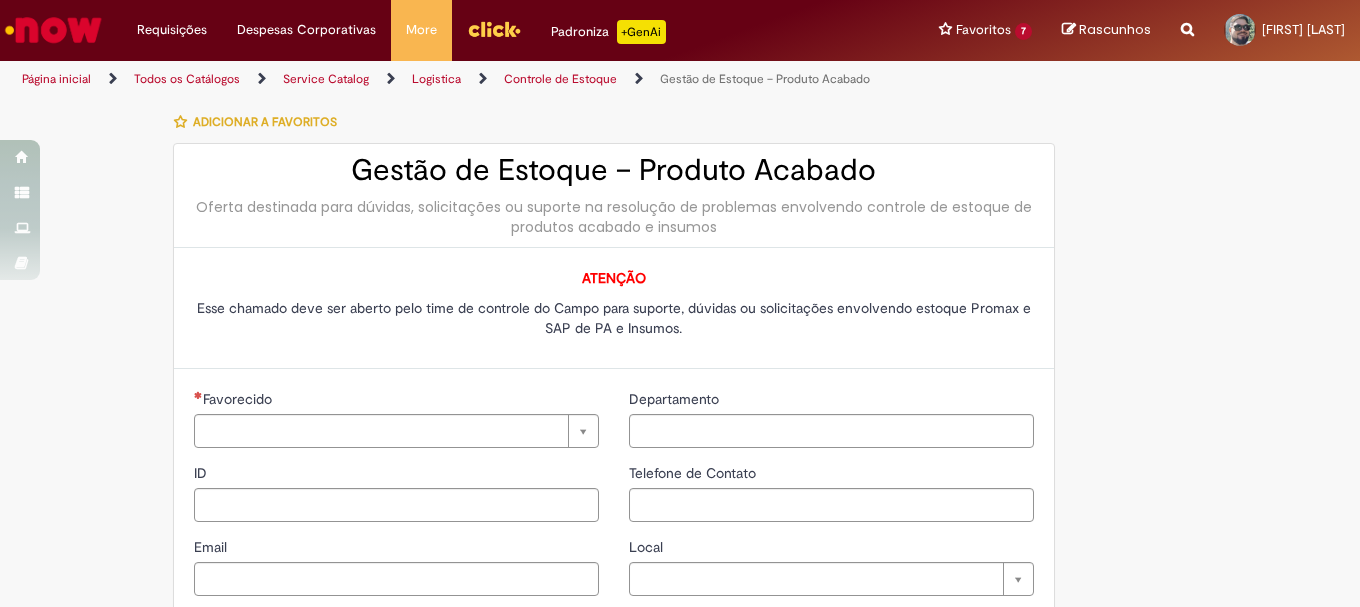 type on "********" 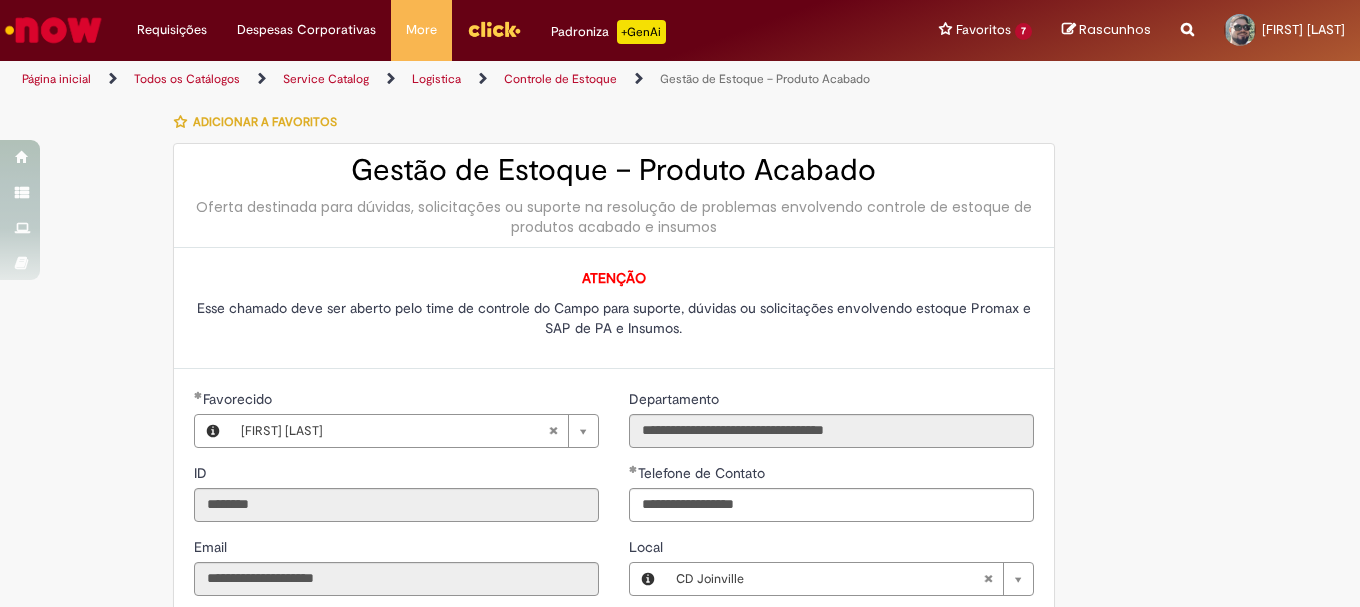 type on "**********" 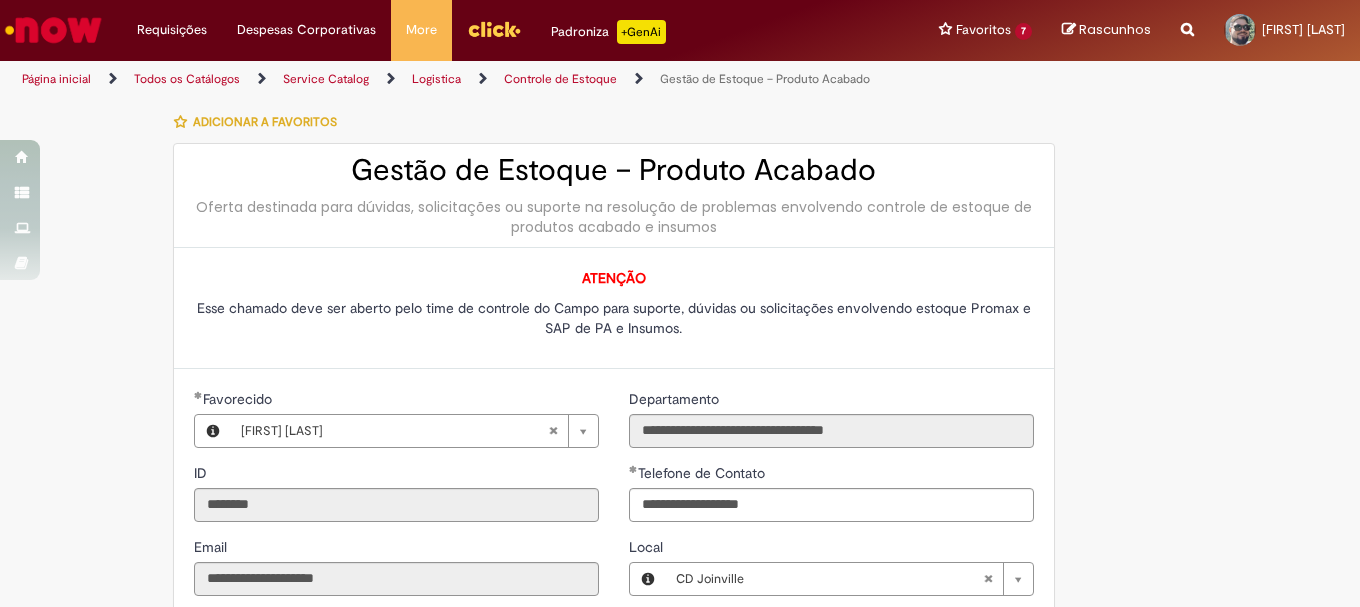 type on "**********" 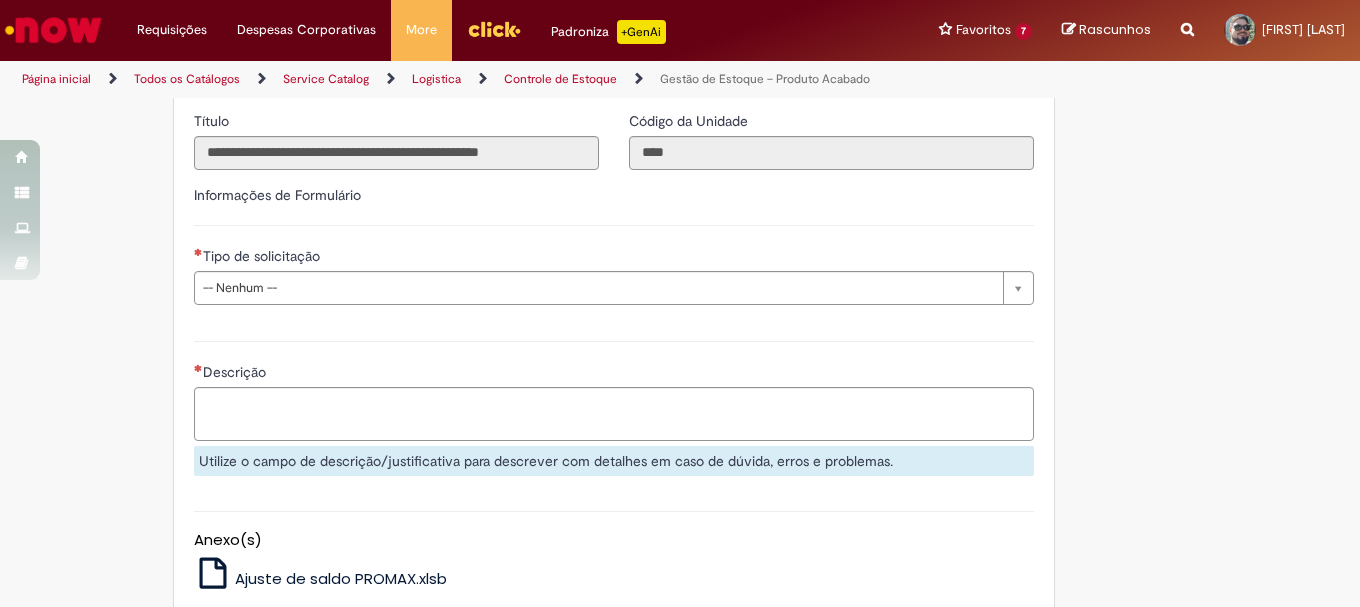 scroll, scrollTop: 300, scrollLeft: 0, axis: vertical 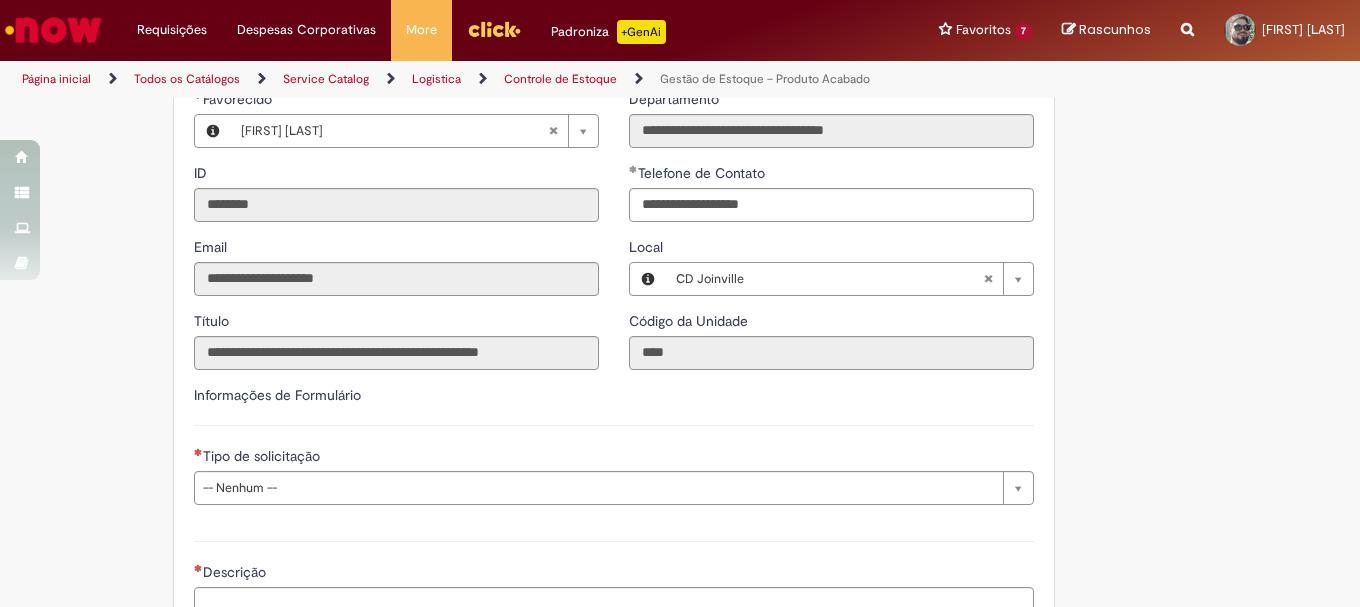 type 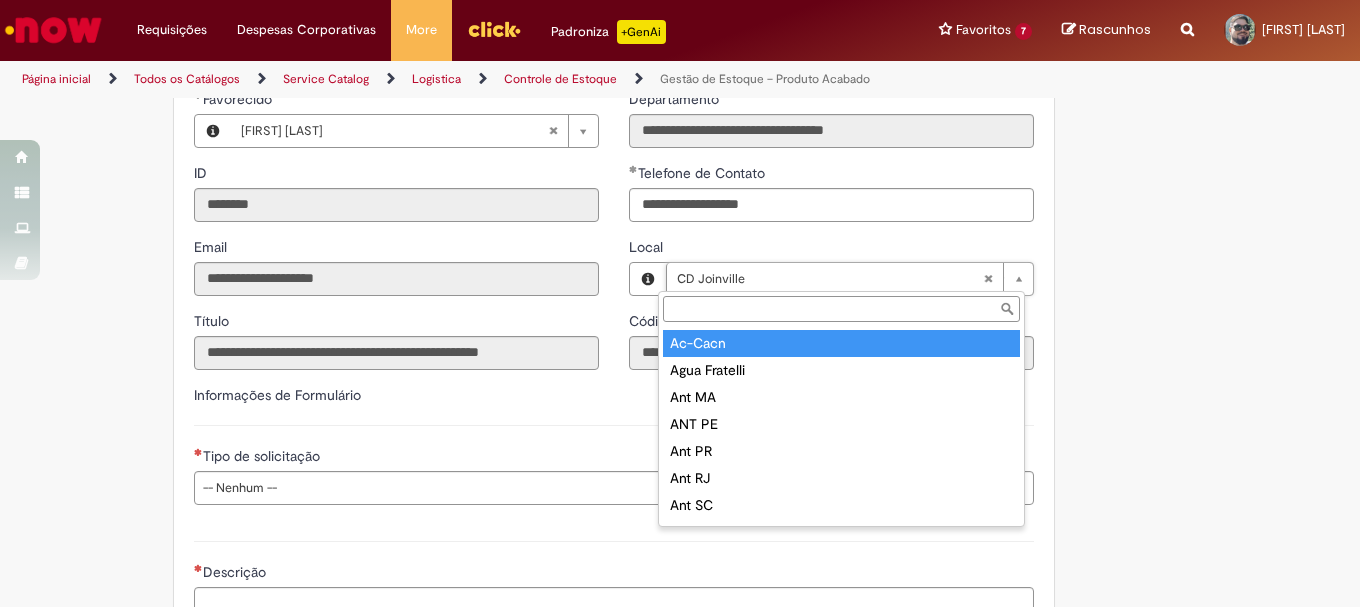 type on "**********" 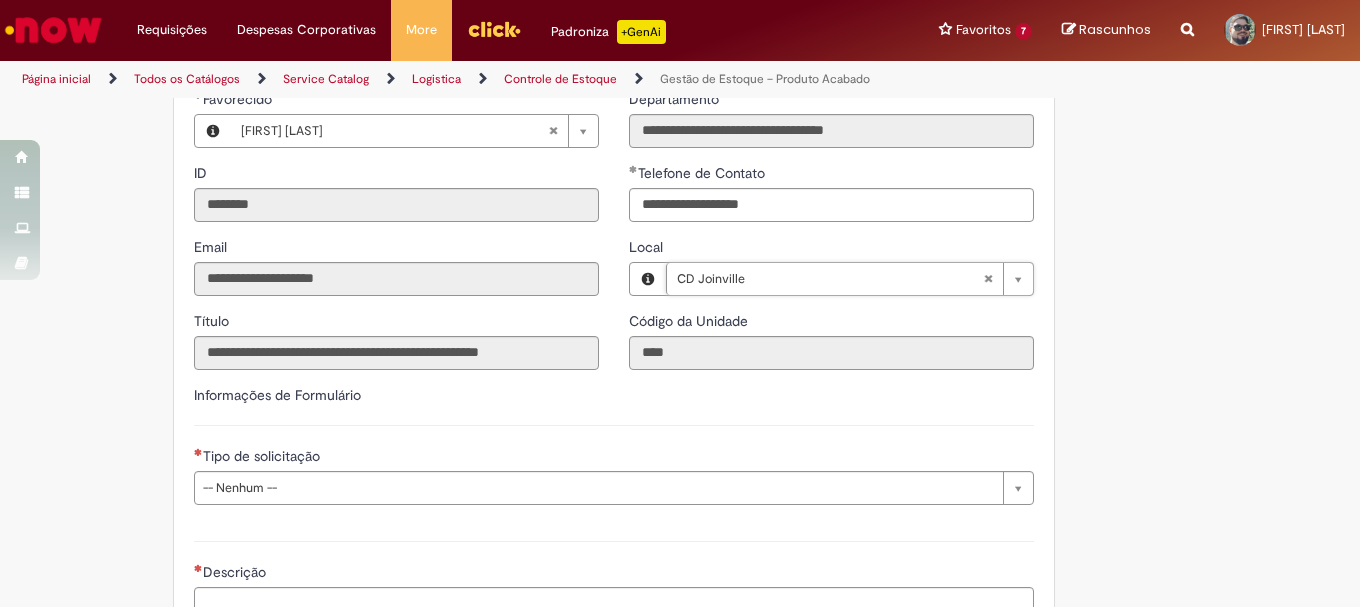 scroll, scrollTop: 500, scrollLeft: 0, axis: vertical 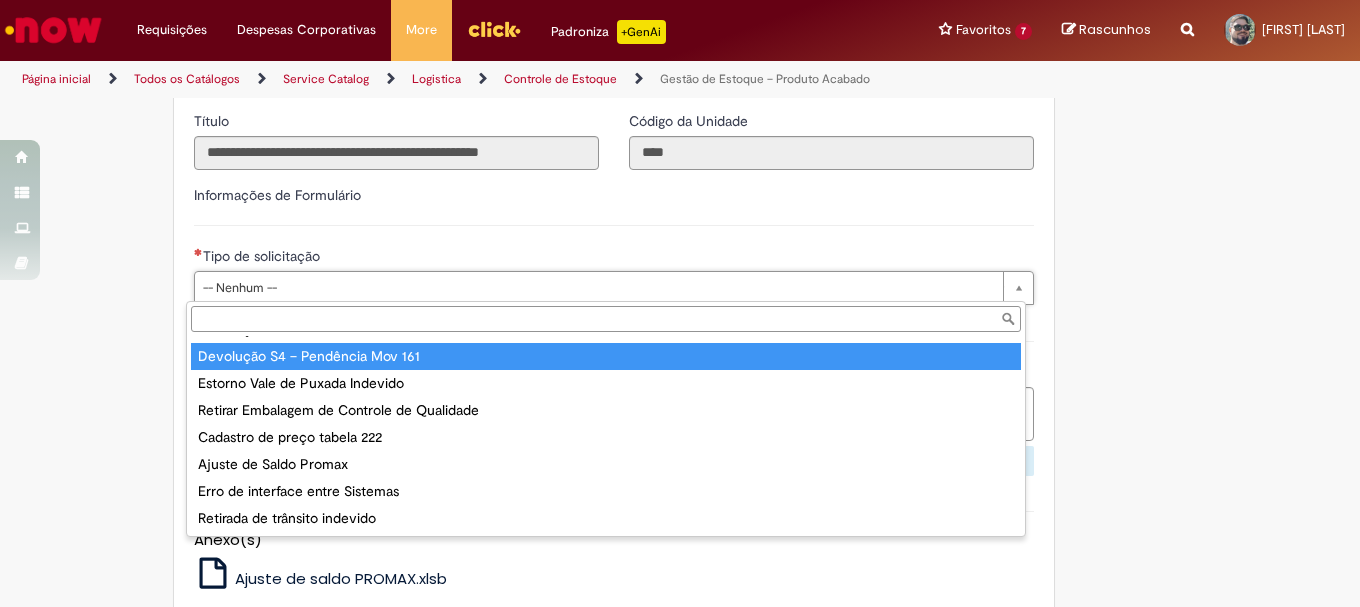 type on "**********" 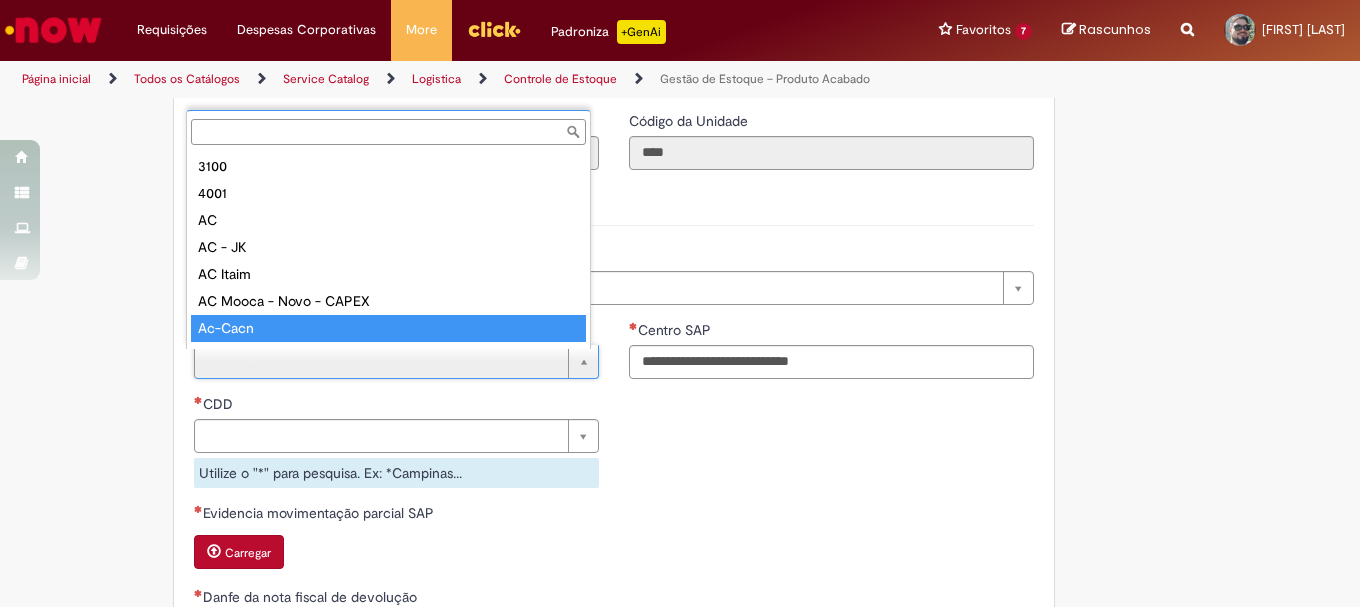 scroll, scrollTop: 16, scrollLeft: 0, axis: vertical 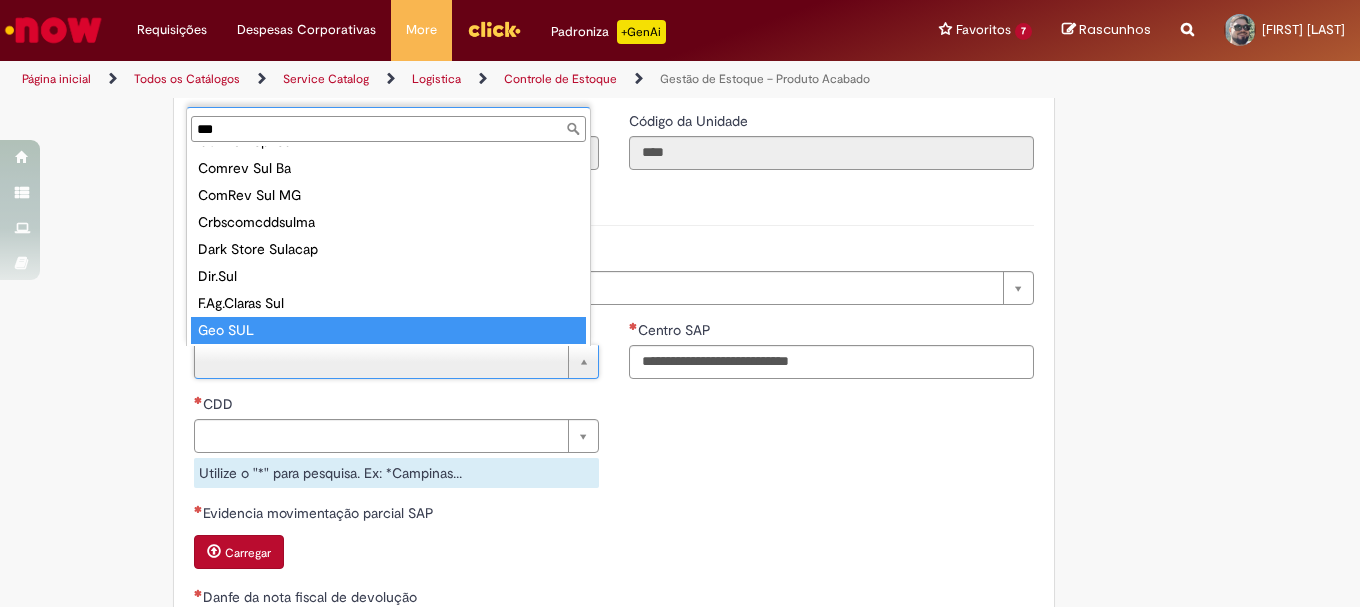 type on "***" 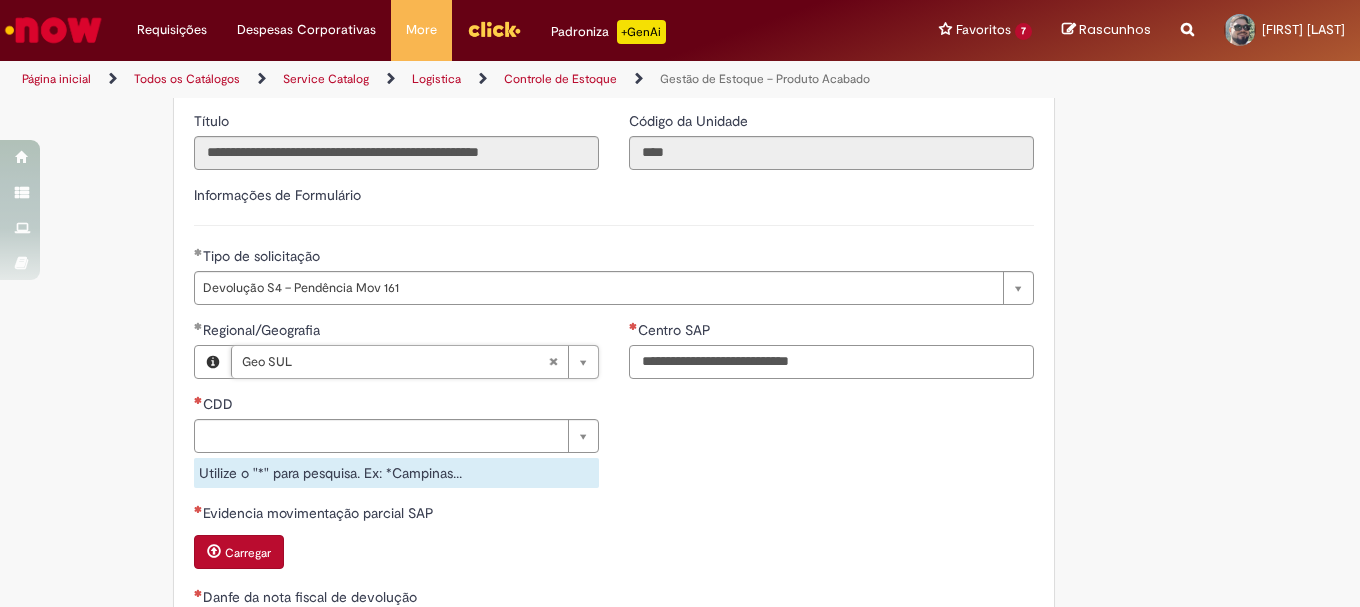 click on "Centro SAP" at bounding box center (831, 362) 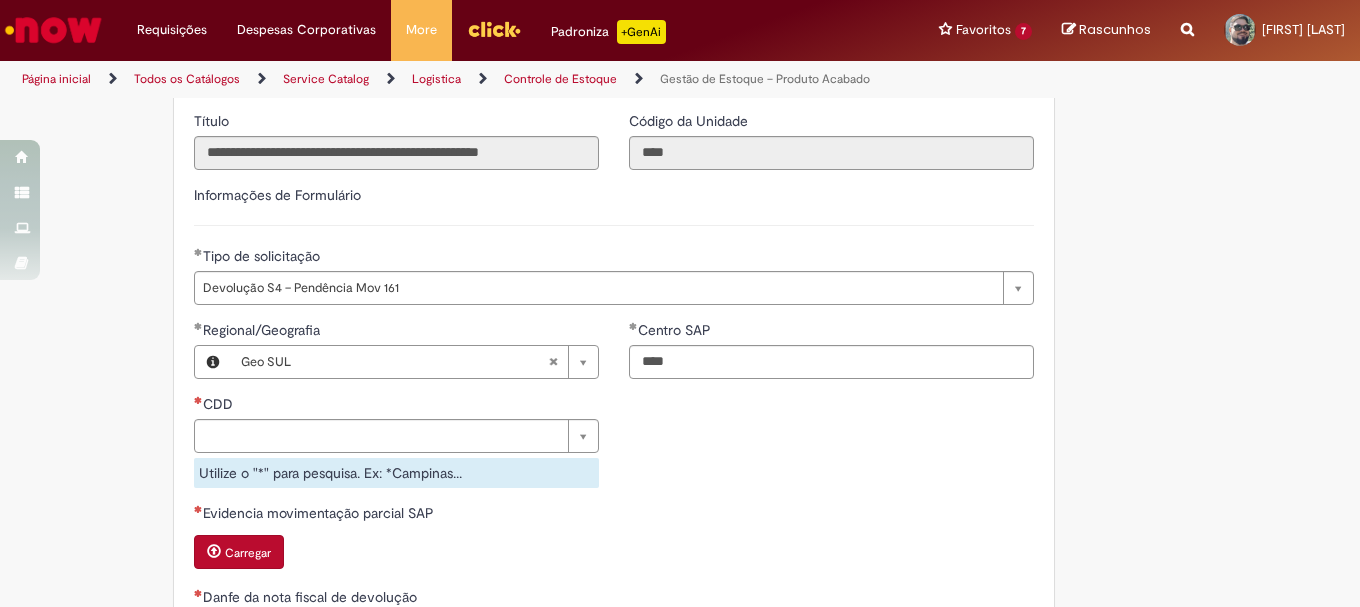 type on "****" 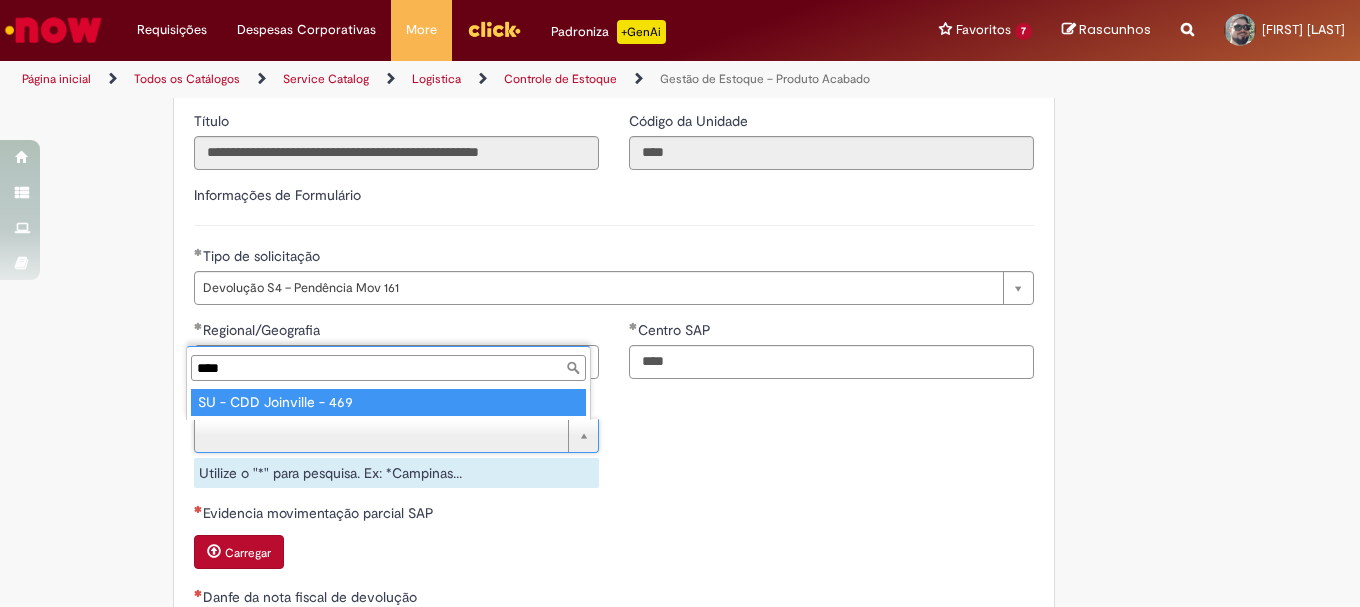 type on "****" 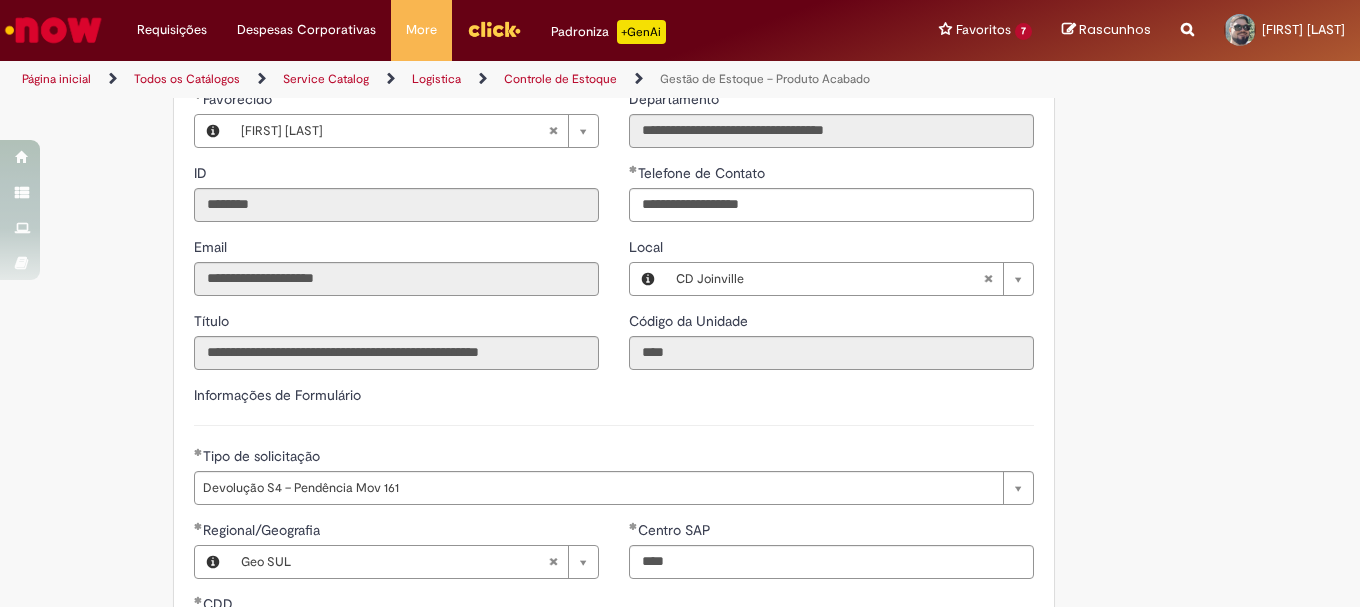 scroll, scrollTop: 600, scrollLeft: 0, axis: vertical 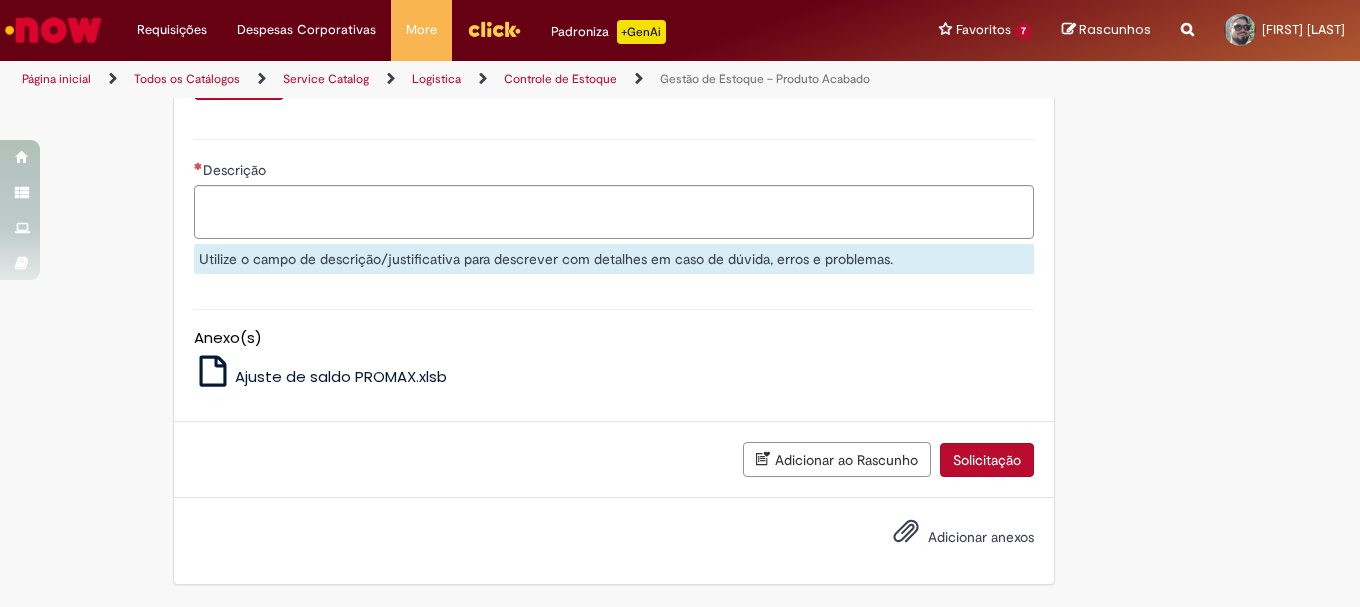 click on "Ajuste de saldo PROMAX.xlsb" at bounding box center (341, 376) 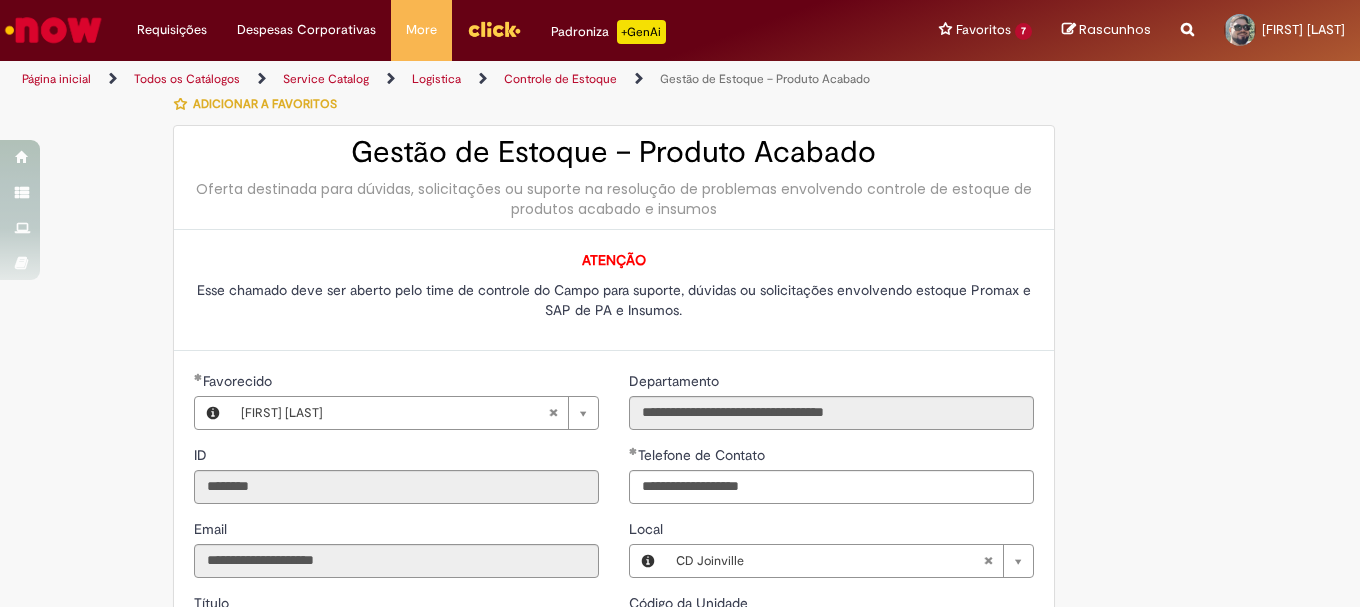 scroll, scrollTop: 0, scrollLeft: 0, axis: both 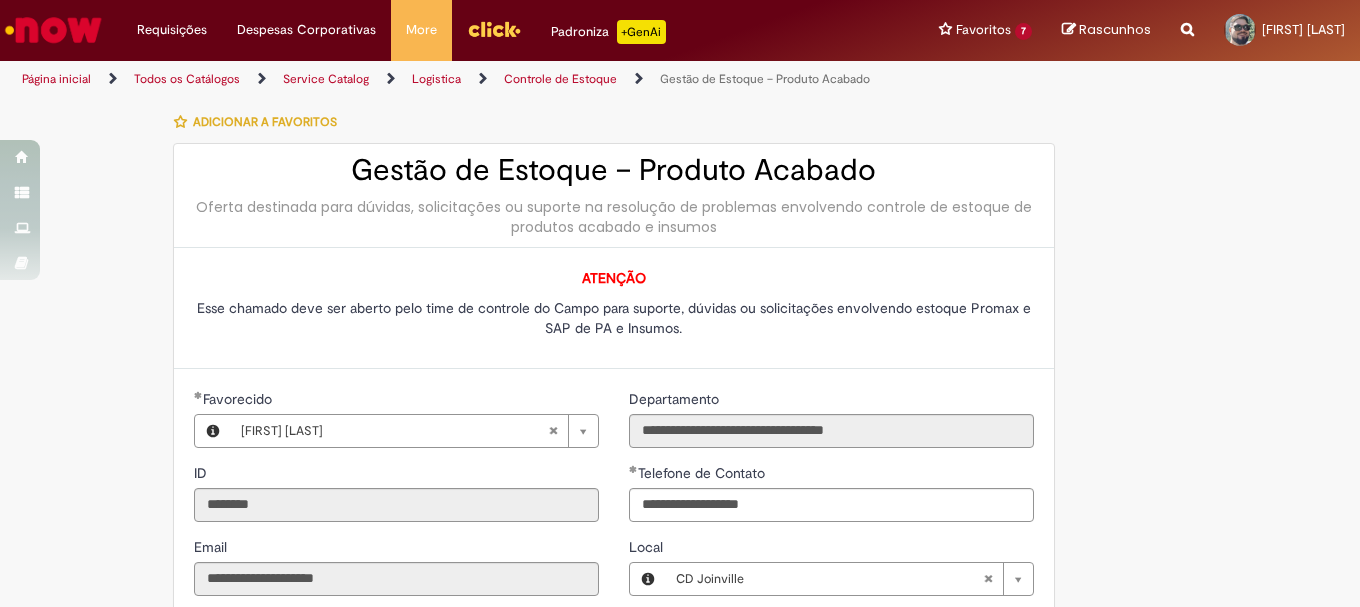 click on "**********" at bounding box center [582, 862] 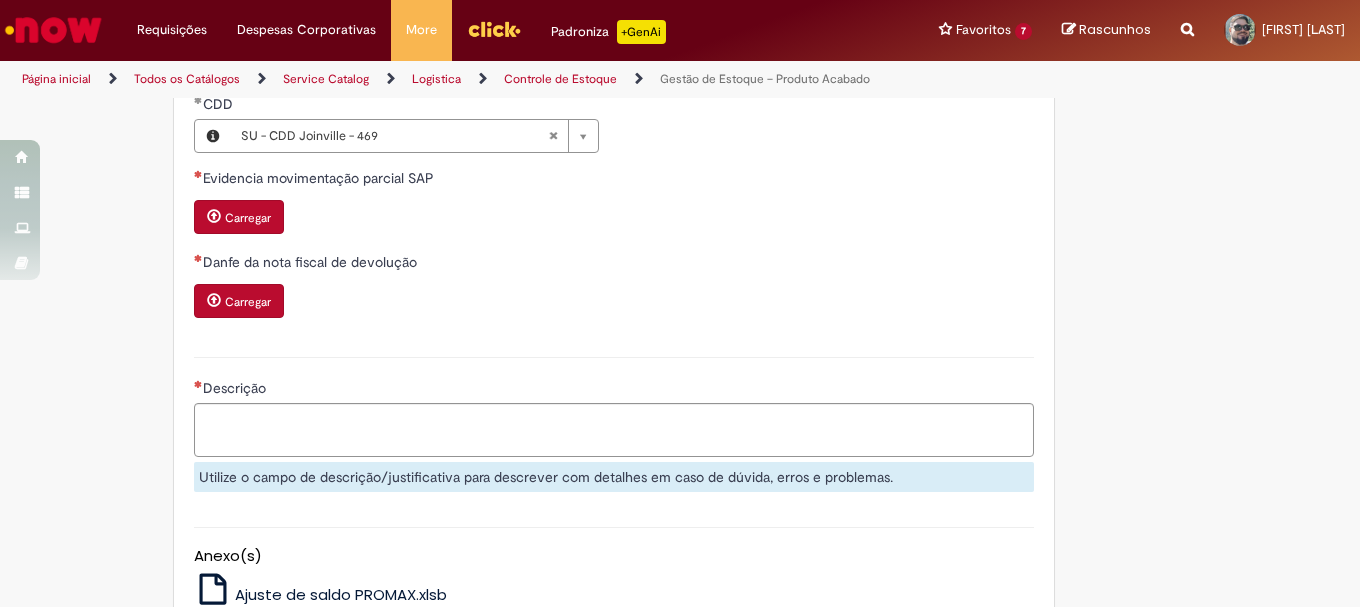 scroll, scrollTop: 500, scrollLeft: 0, axis: vertical 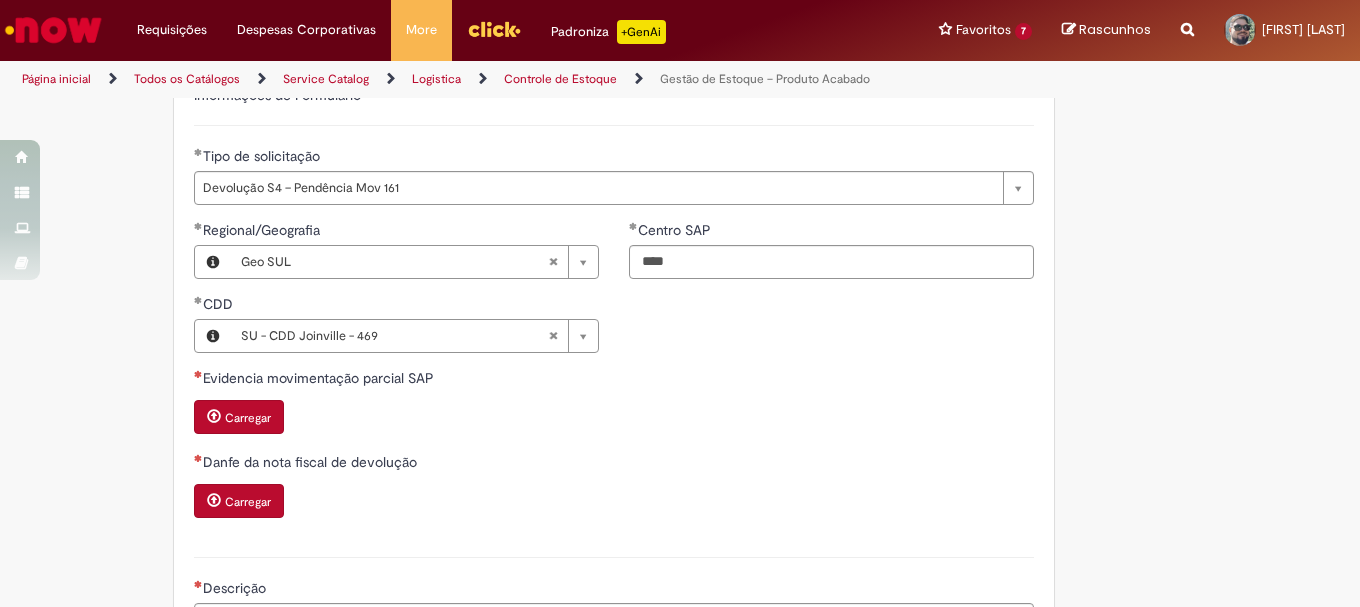 click on "Evidencia movimentação parcial SAP" at bounding box center [320, 378] 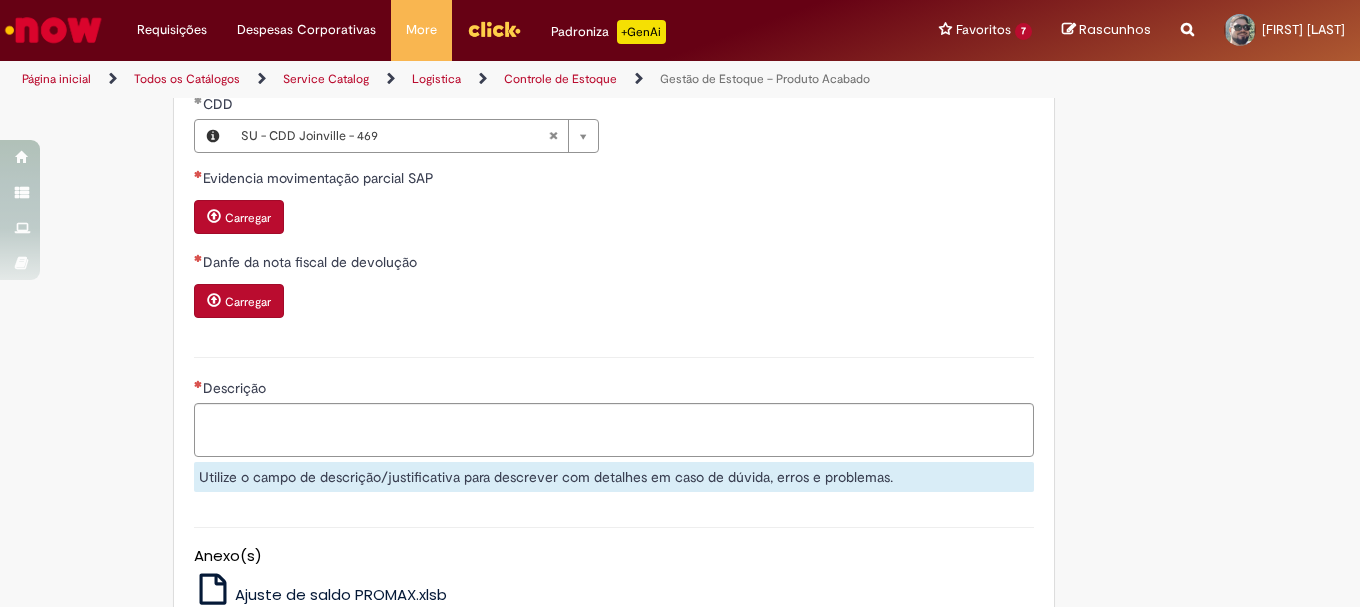 click on "Carregar" at bounding box center [248, 302] 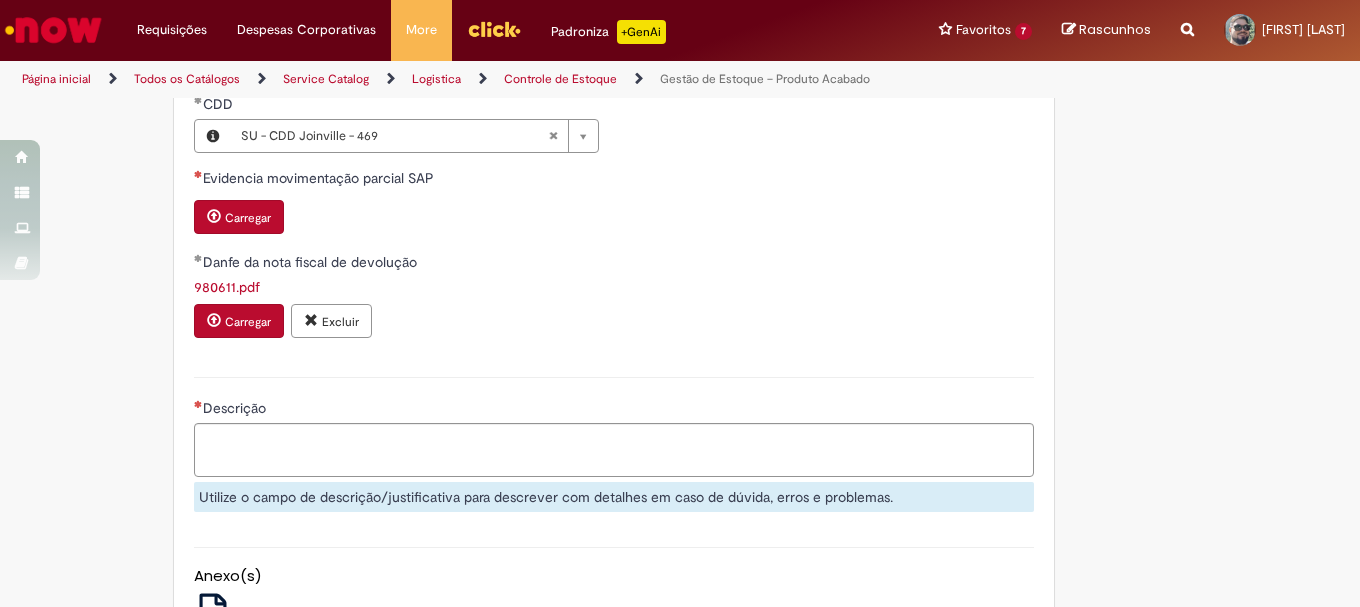 click on "Carregar" at bounding box center [239, 321] 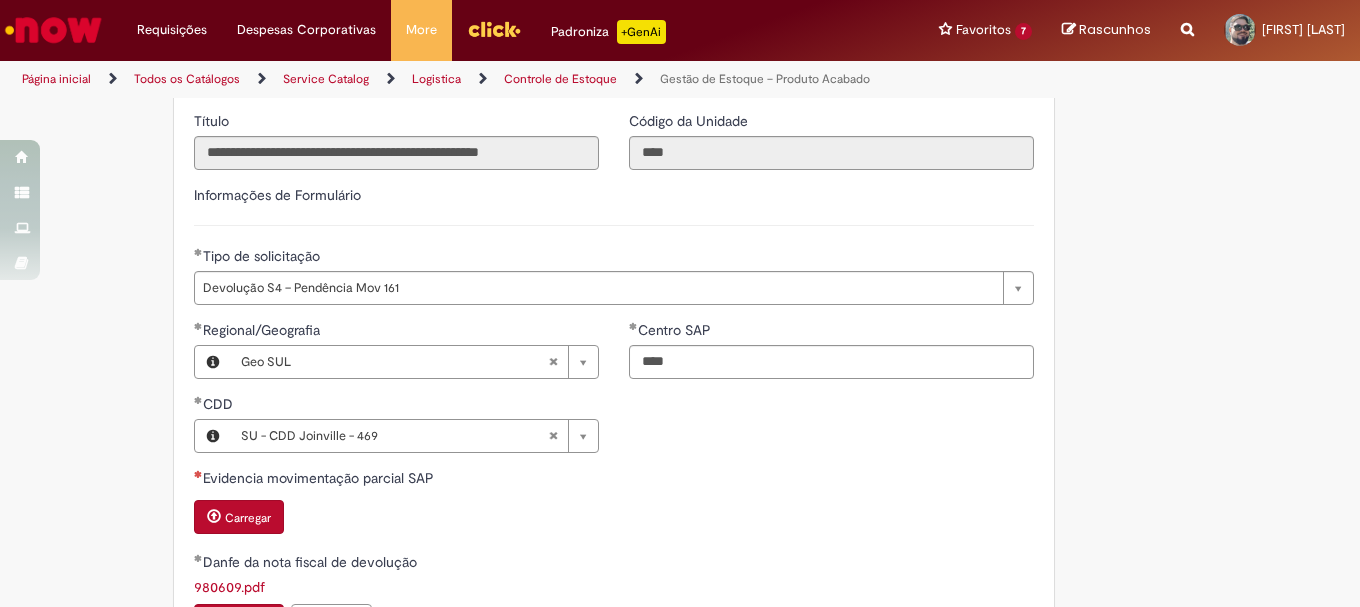 scroll, scrollTop: 800, scrollLeft: 0, axis: vertical 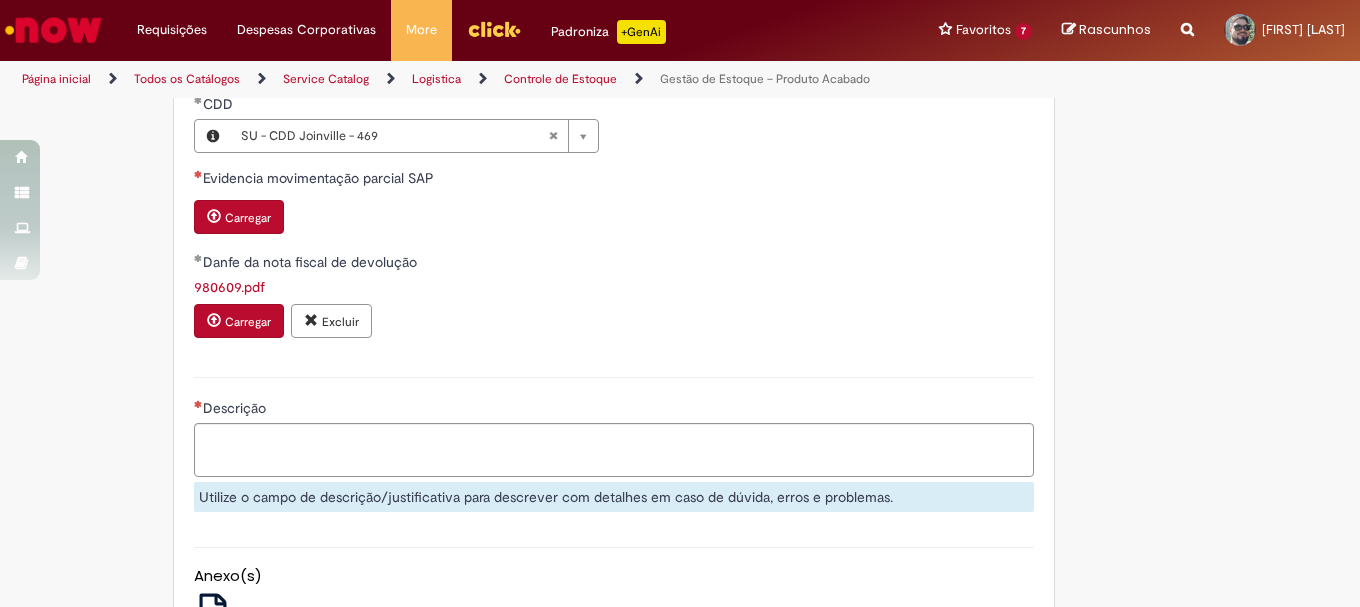 click at bounding box center (214, 320) 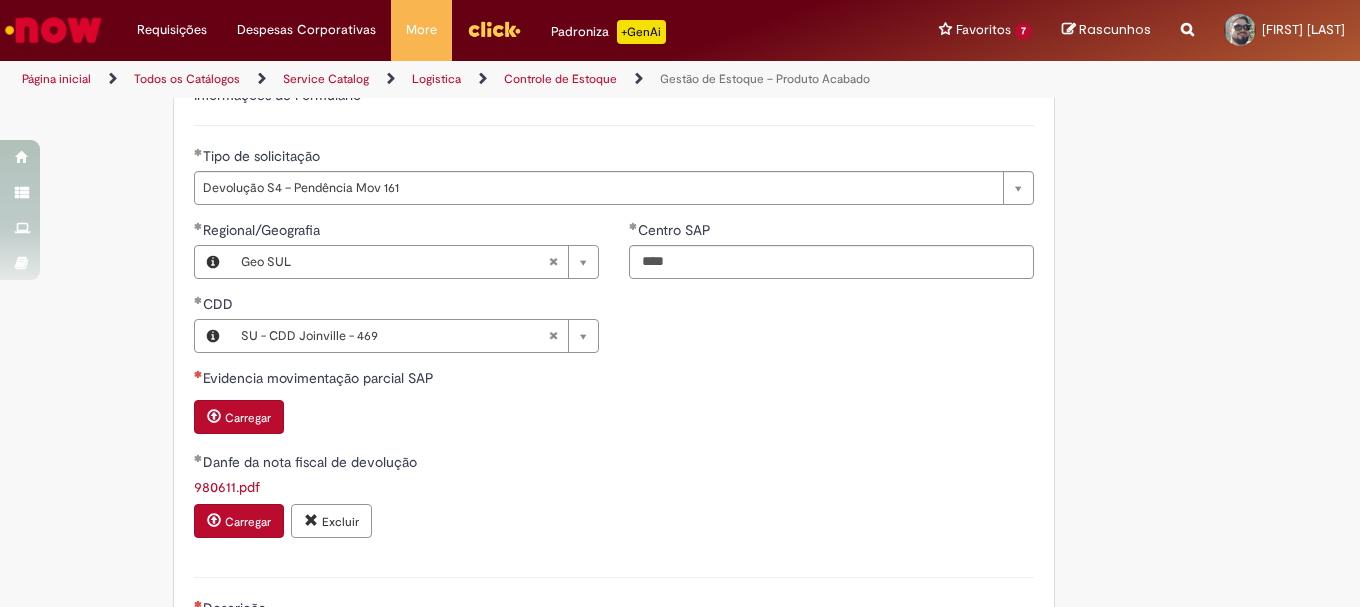 scroll, scrollTop: 1000, scrollLeft: 0, axis: vertical 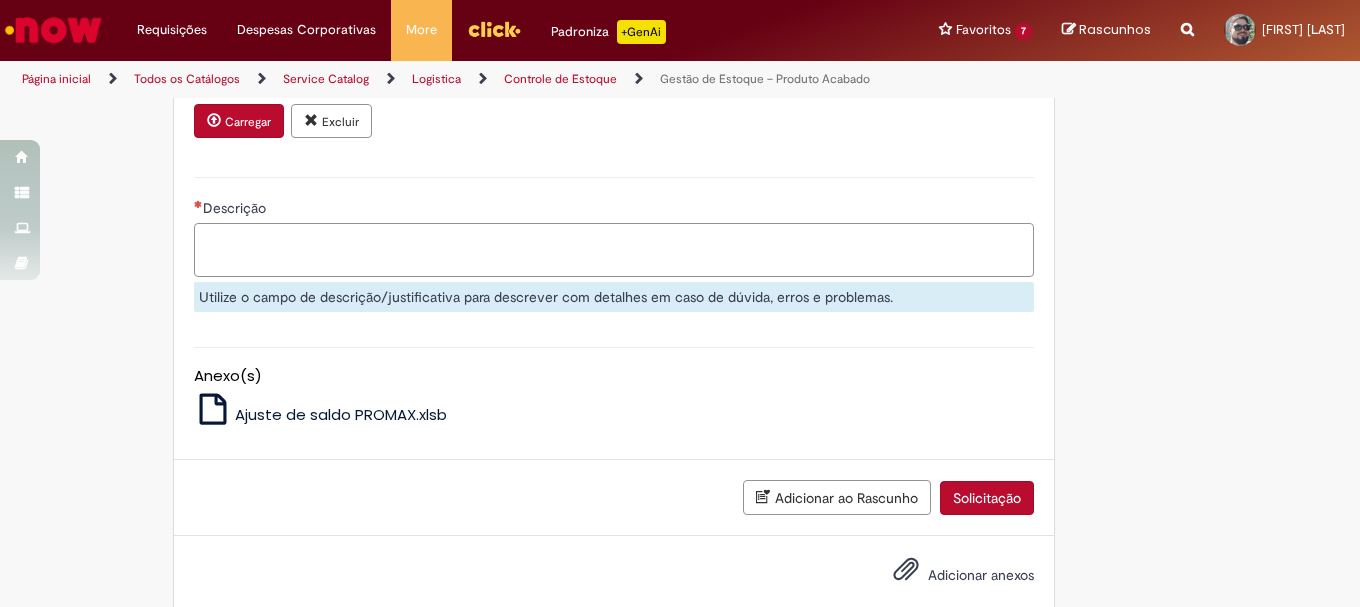 drag, startPoint x: 236, startPoint y: 250, endPoint x: 249, endPoint y: 241, distance: 15.811388 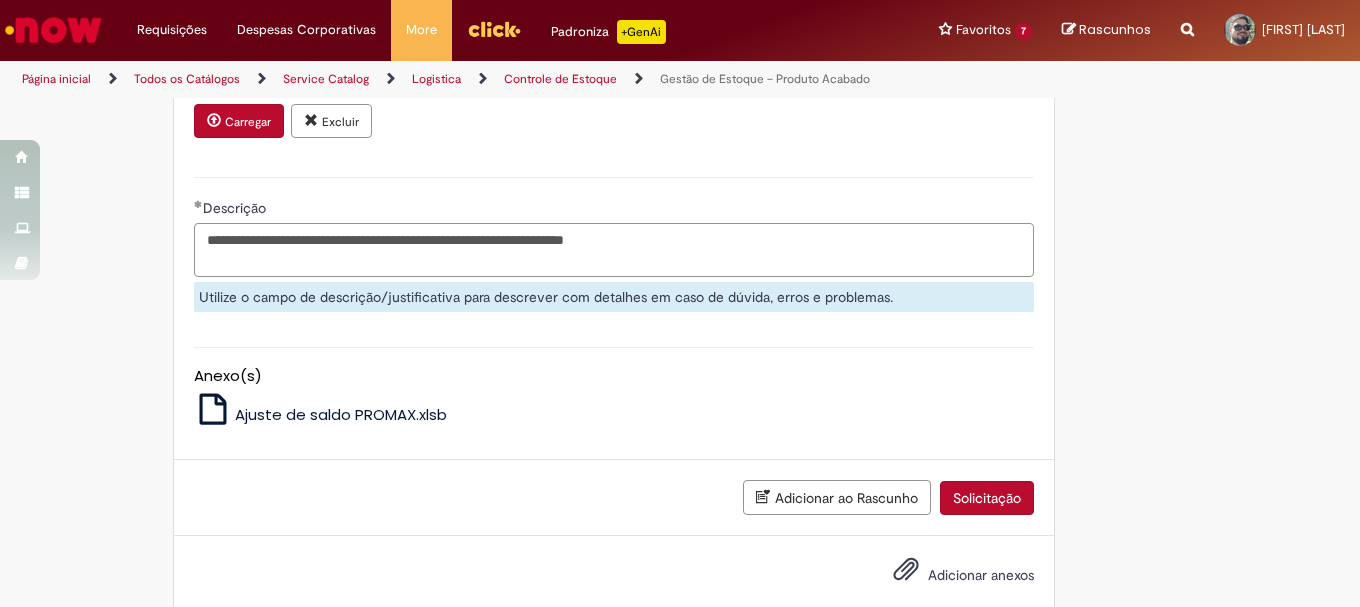 scroll, scrollTop: 1038, scrollLeft: 0, axis: vertical 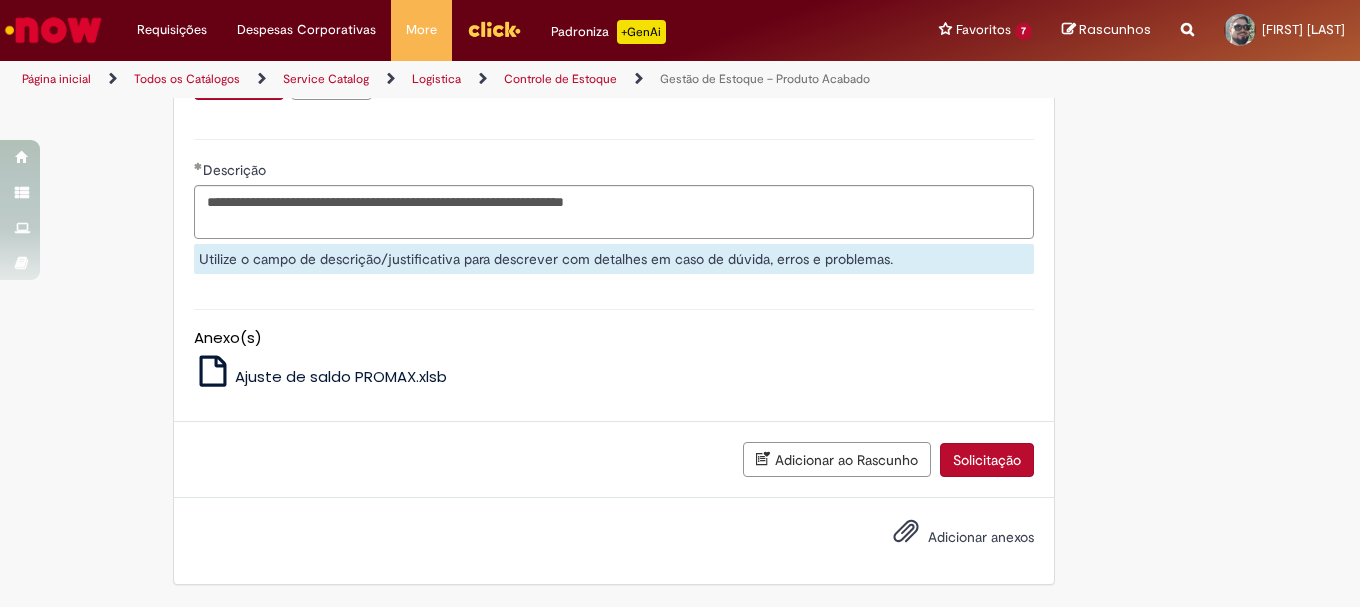 click on "Adicionar anexos" at bounding box center (981, 537) 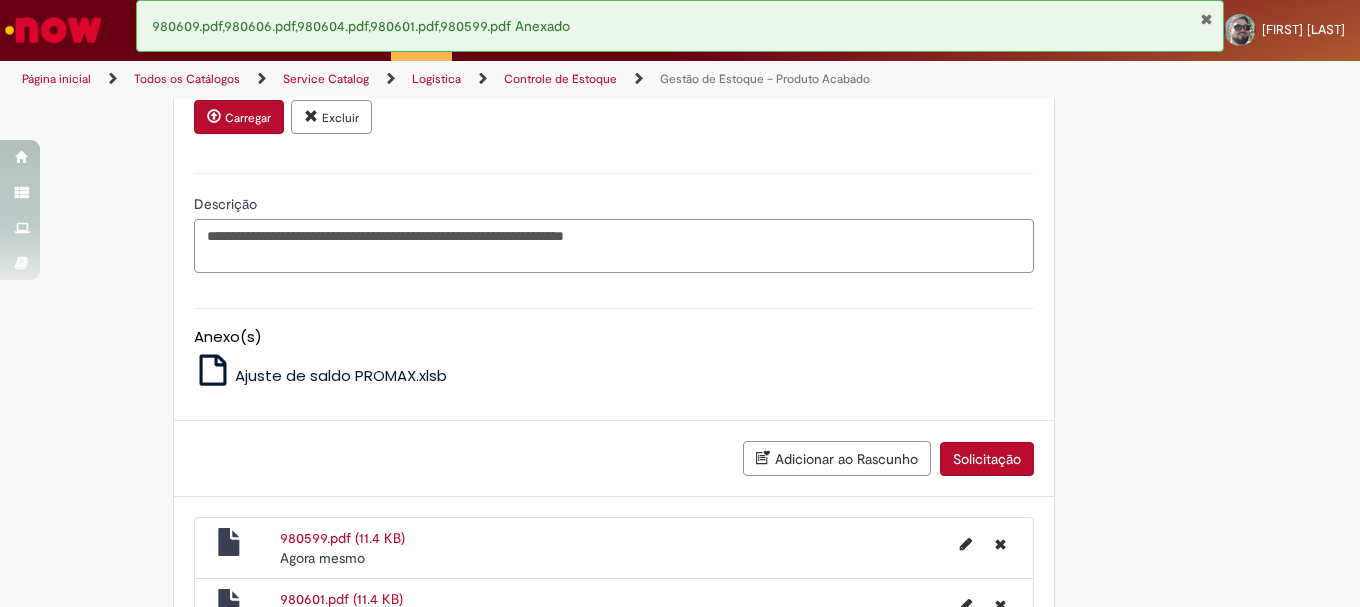 click on "**********" at bounding box center (614, 246) 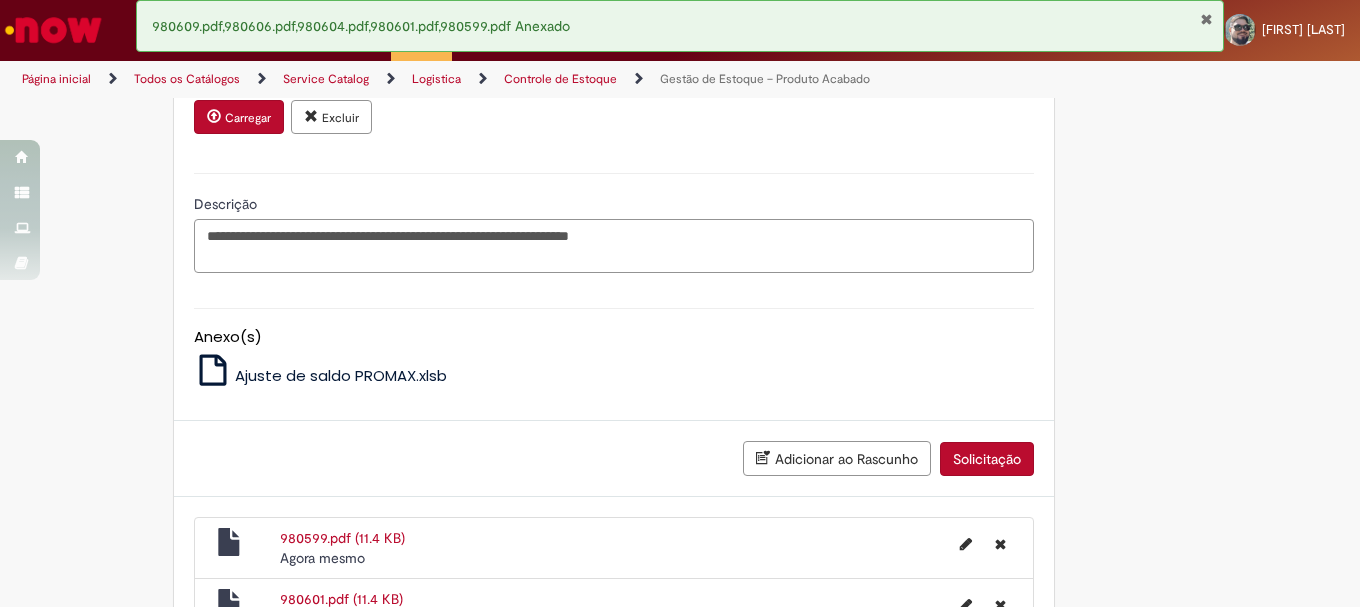 click on "**********" at bounding box center [614, 246] 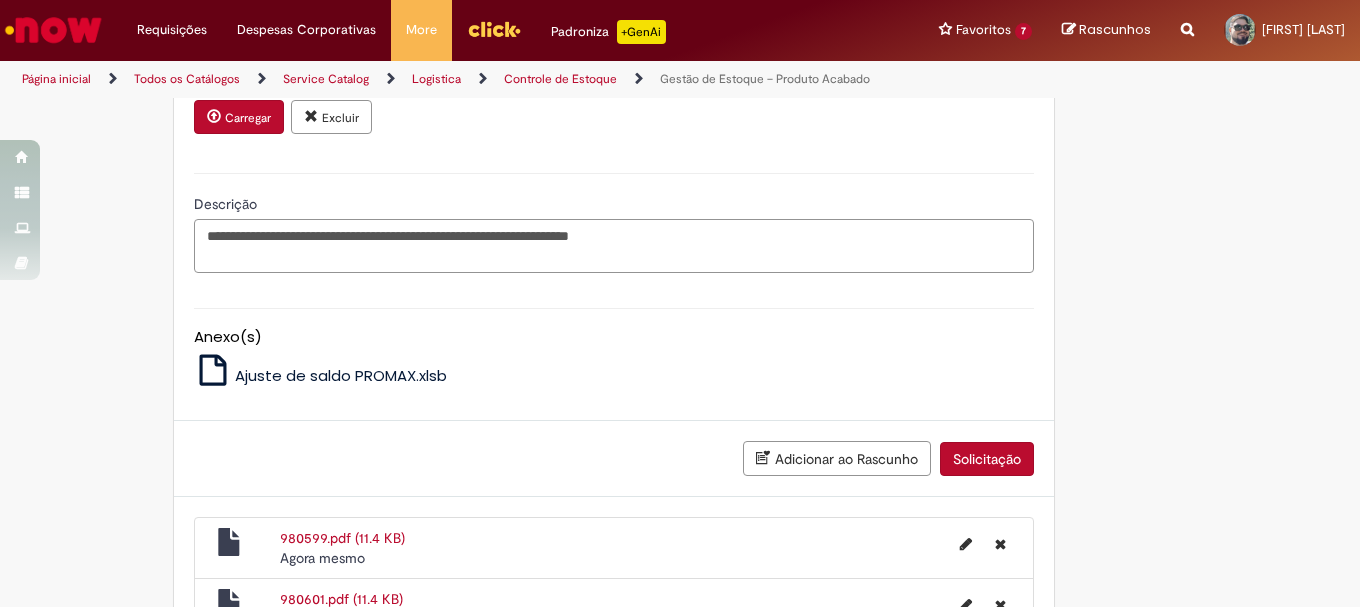 click on "**********" at bounding box center [614, 246] 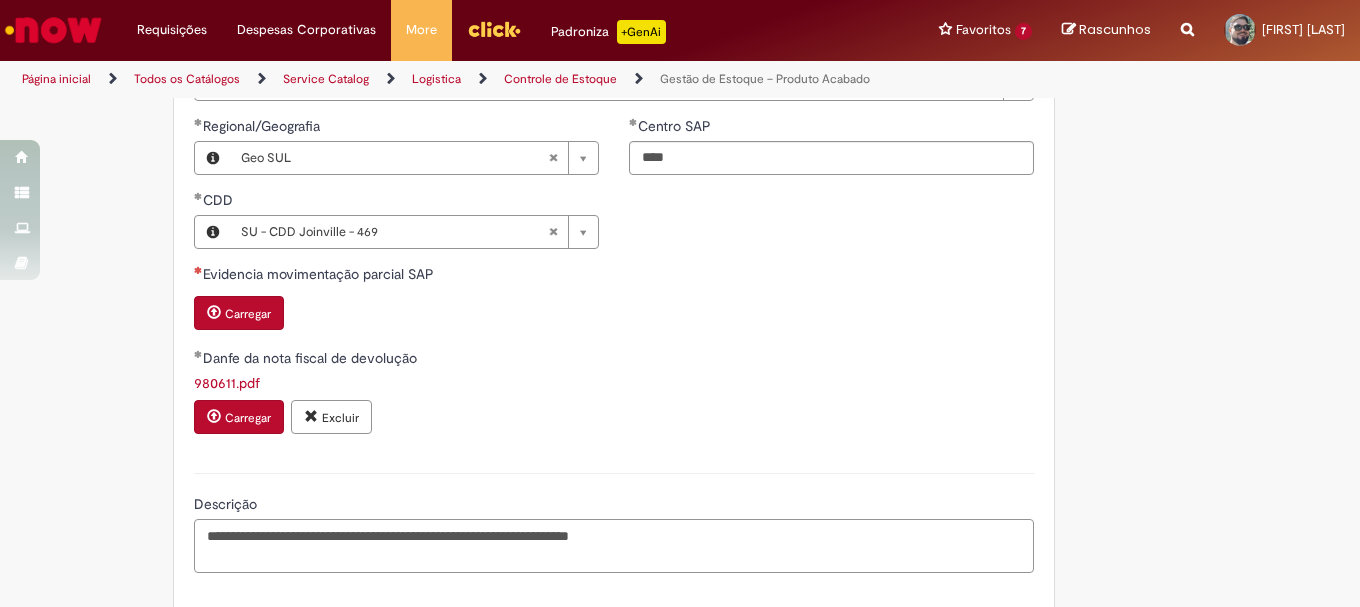 scroll, scrollTop: 1004, scrollLeft: 0, axis: vertical 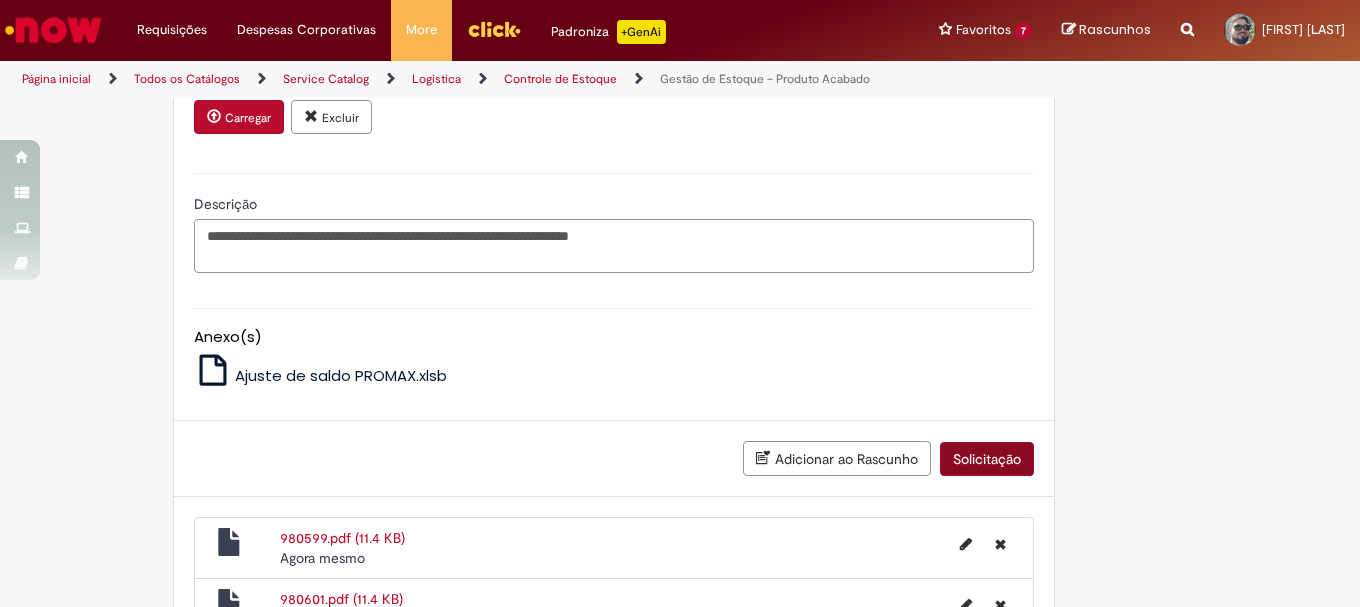 type on "**********" 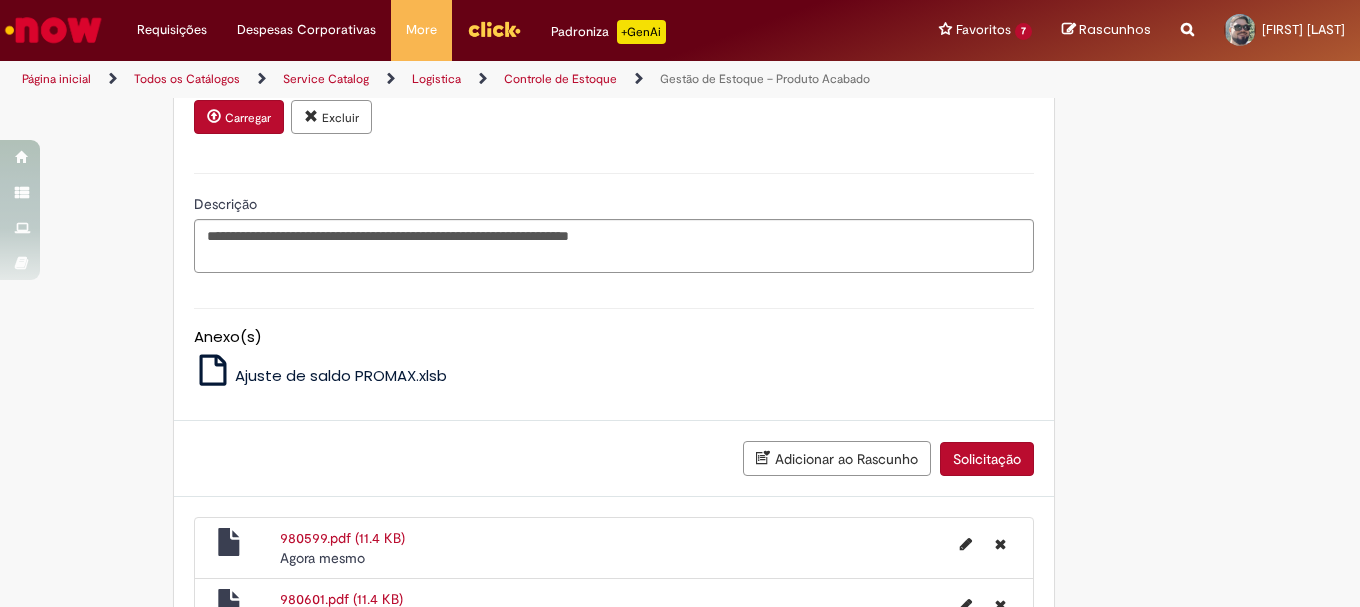 click on "Solicitação" at bounding box center [987, 459] 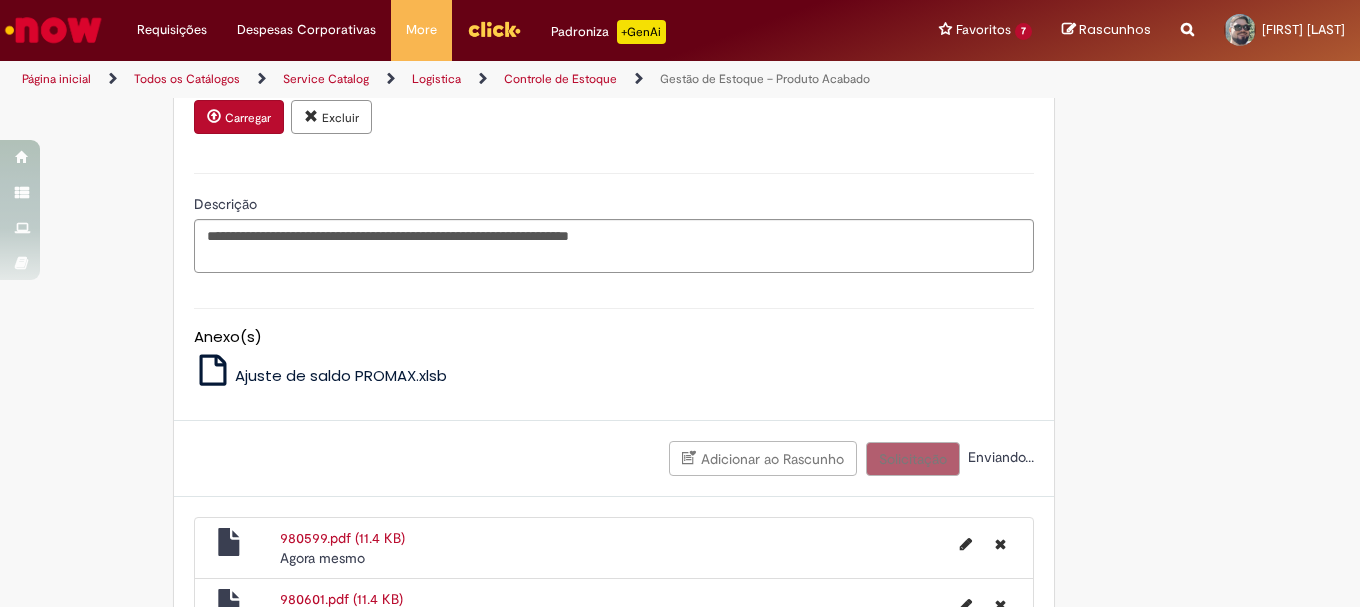scroll, scrollTop: 664, scrollLeft: 0, axis: vertical 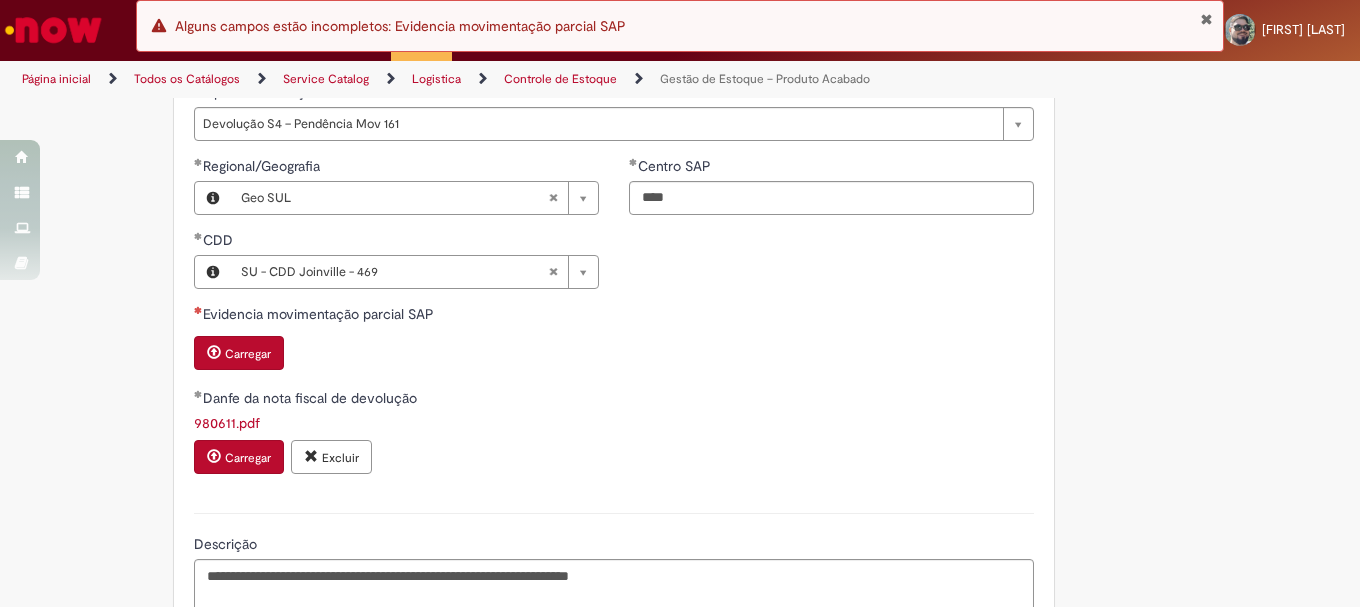 click on "Carregar" at bounding box center (248, 354) 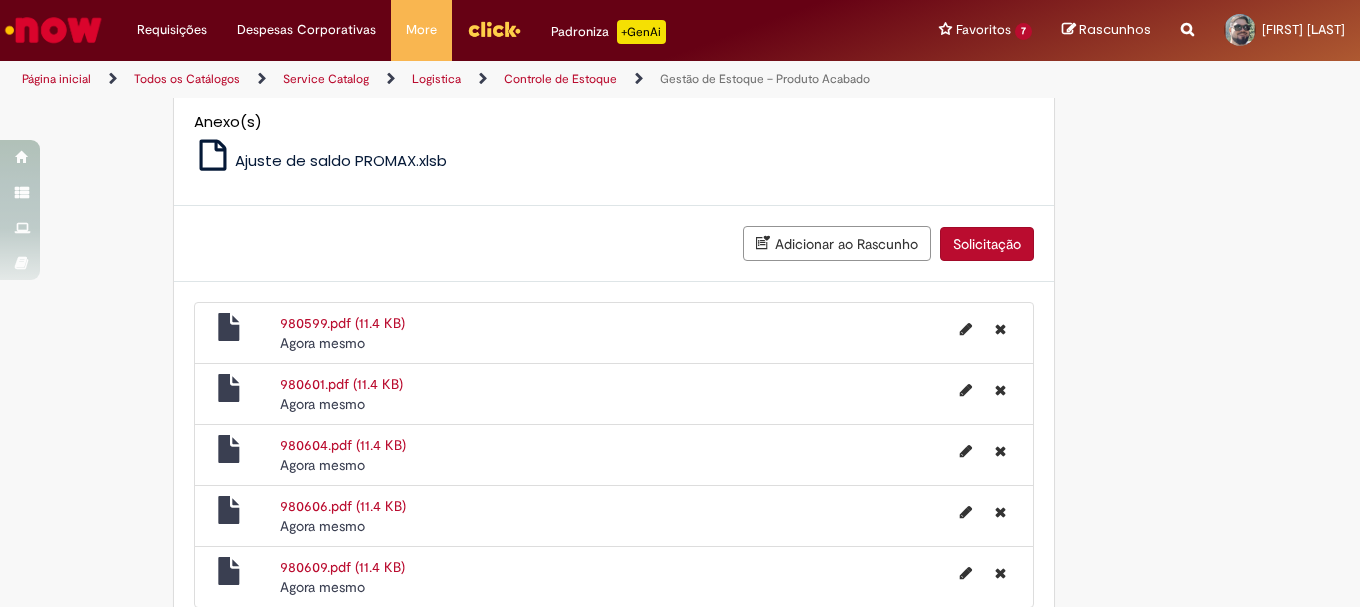 scroll, scrollTop: 1339, scrollLeft: 0, axis: vertical 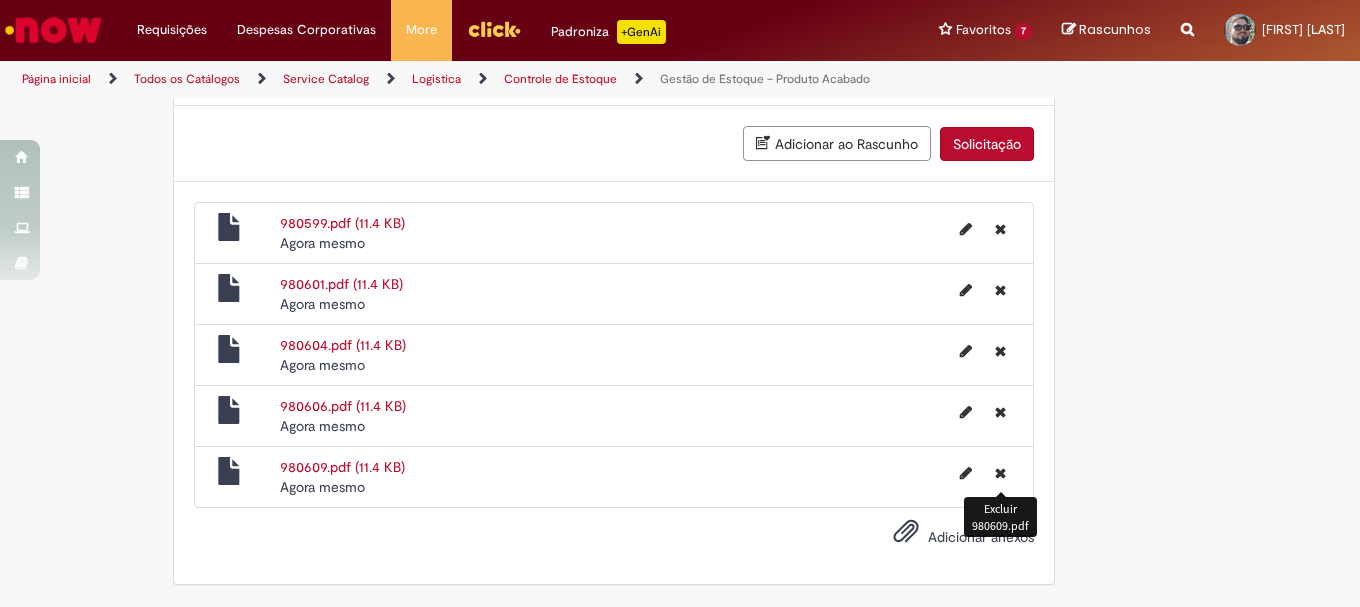 click at bounding box center [1000, 473] 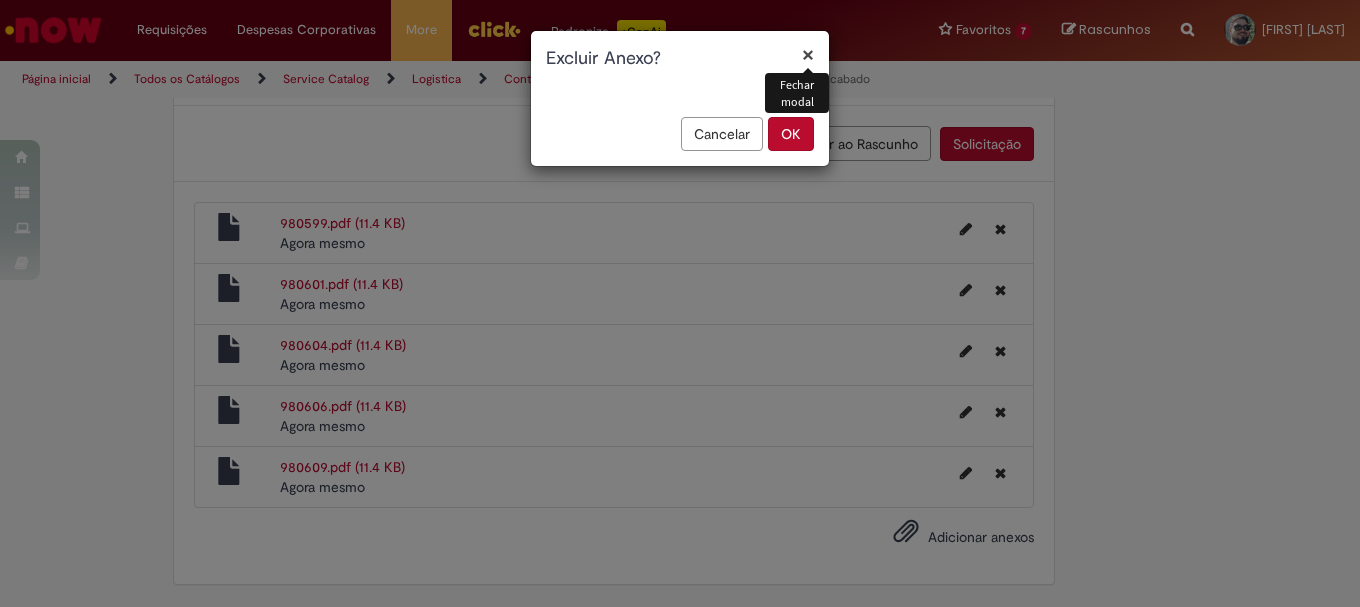 click on "Cancelar" at bounding box center (722, 134) 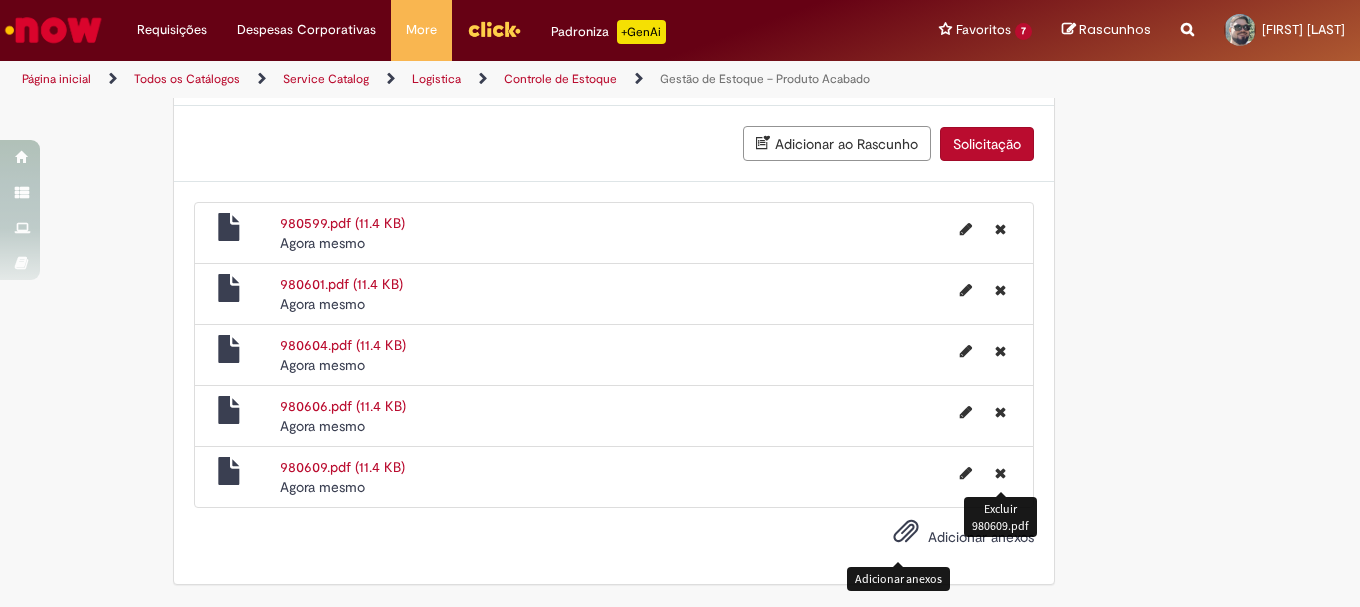 click on "Adicionar anexos" at bounding box center [949, 538] 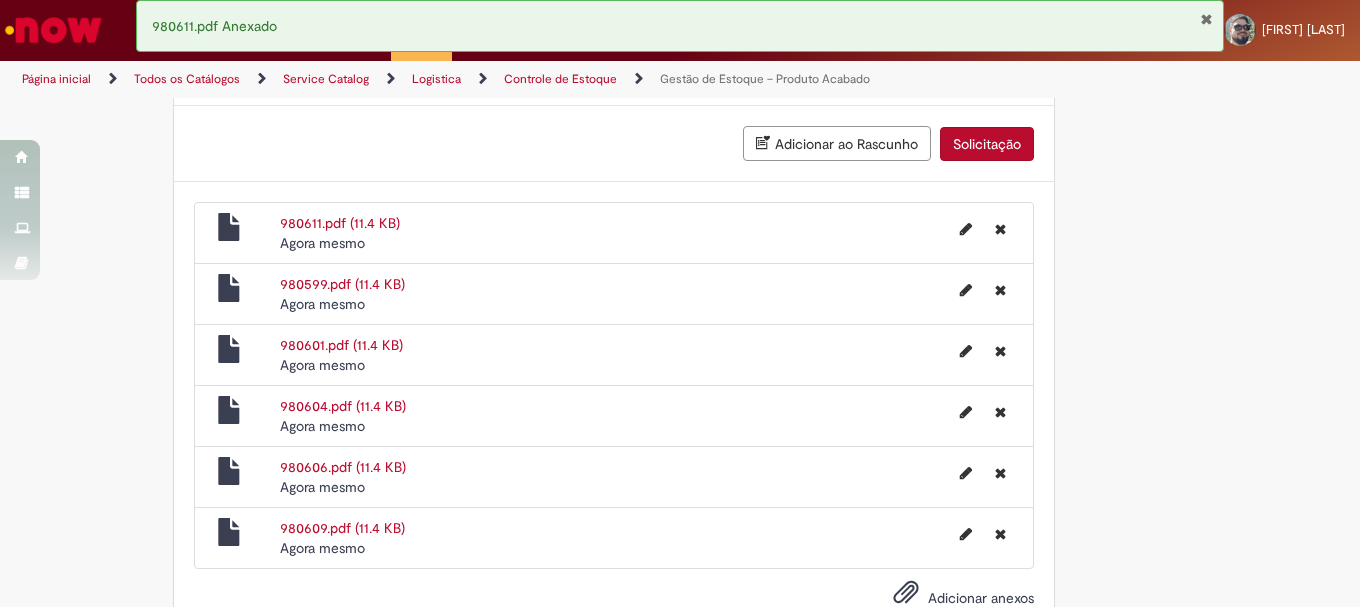 click on "Solicitação" at bounding box center [987, 144] 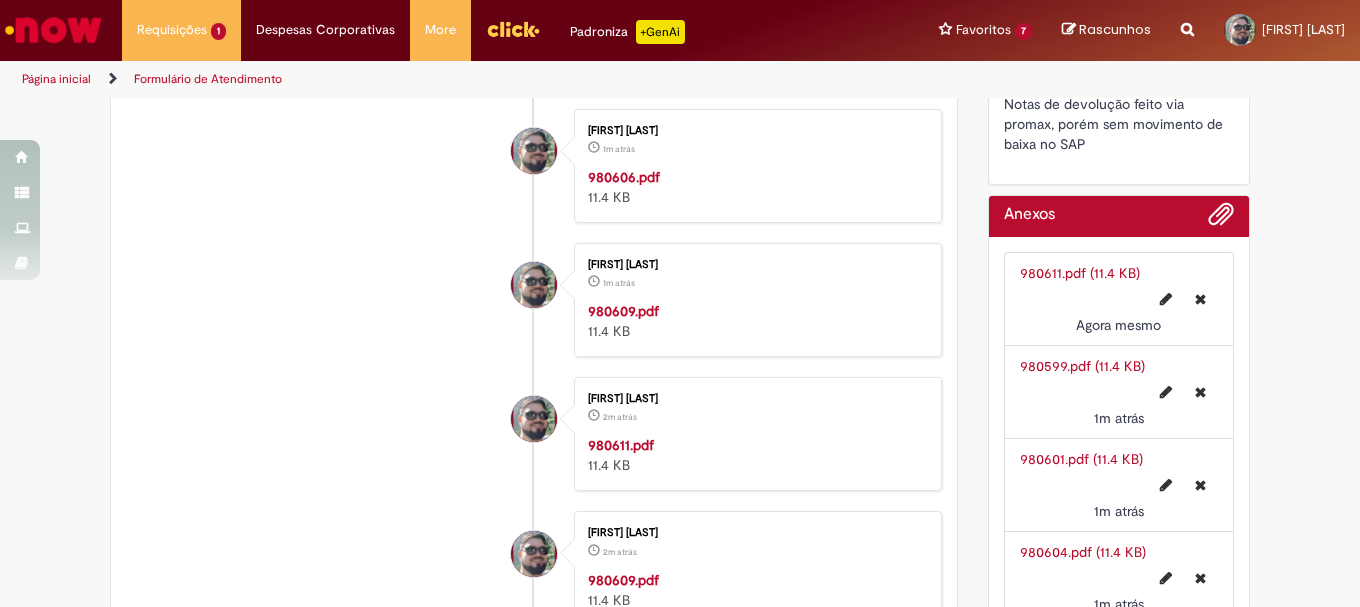scroll, scrollTop: 0, scrollLeft: 0, axis: both 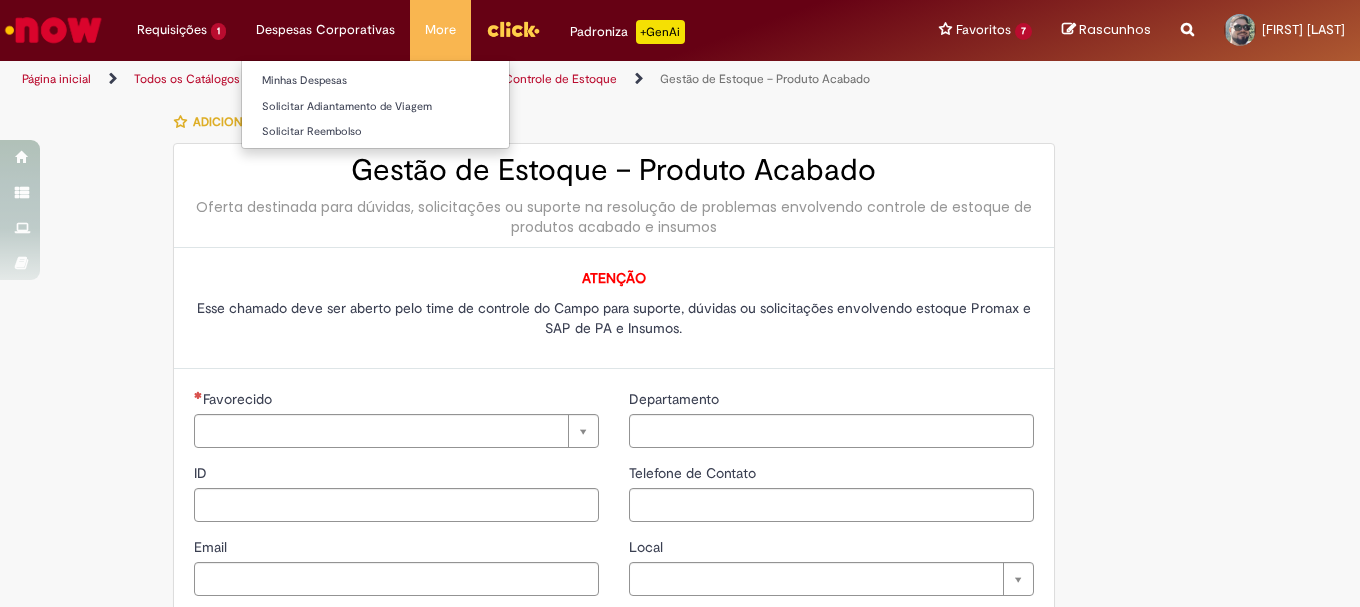 type on "********" 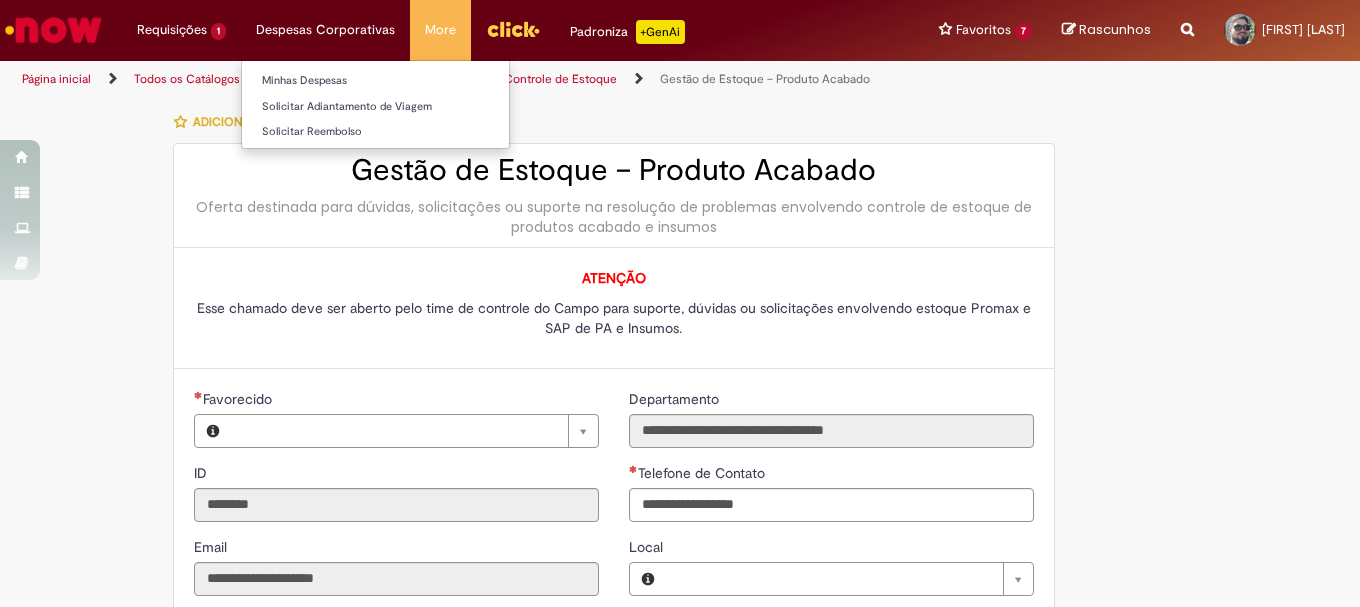type on "**********" 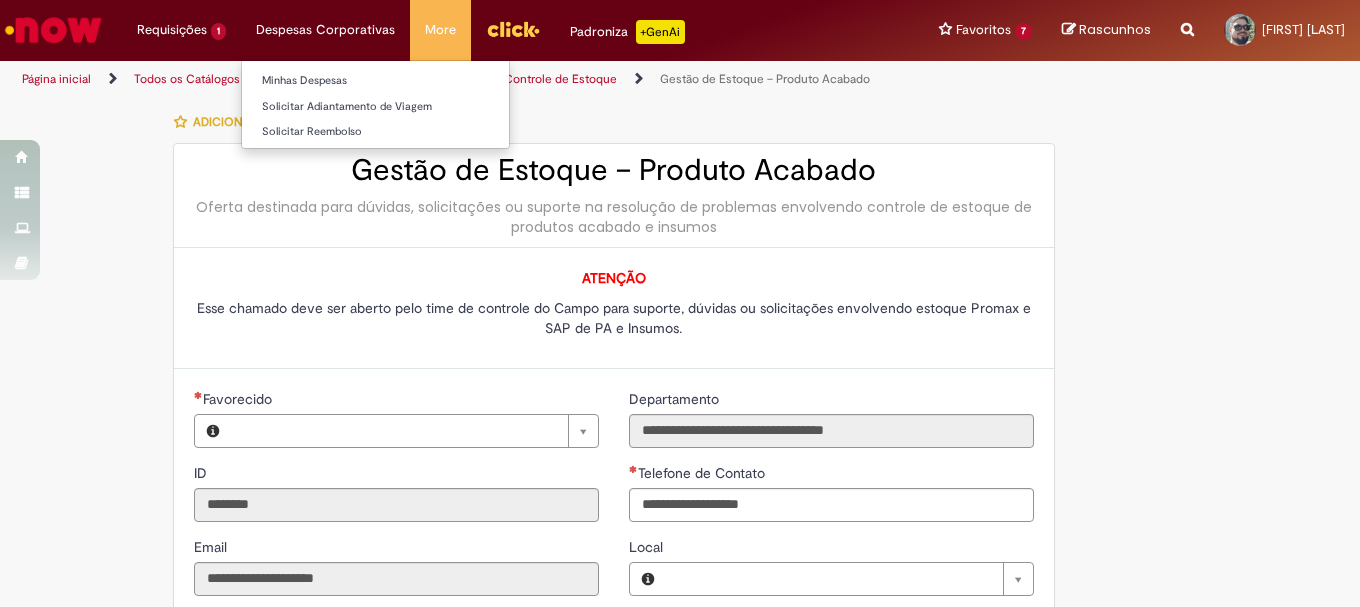 type on "**********" 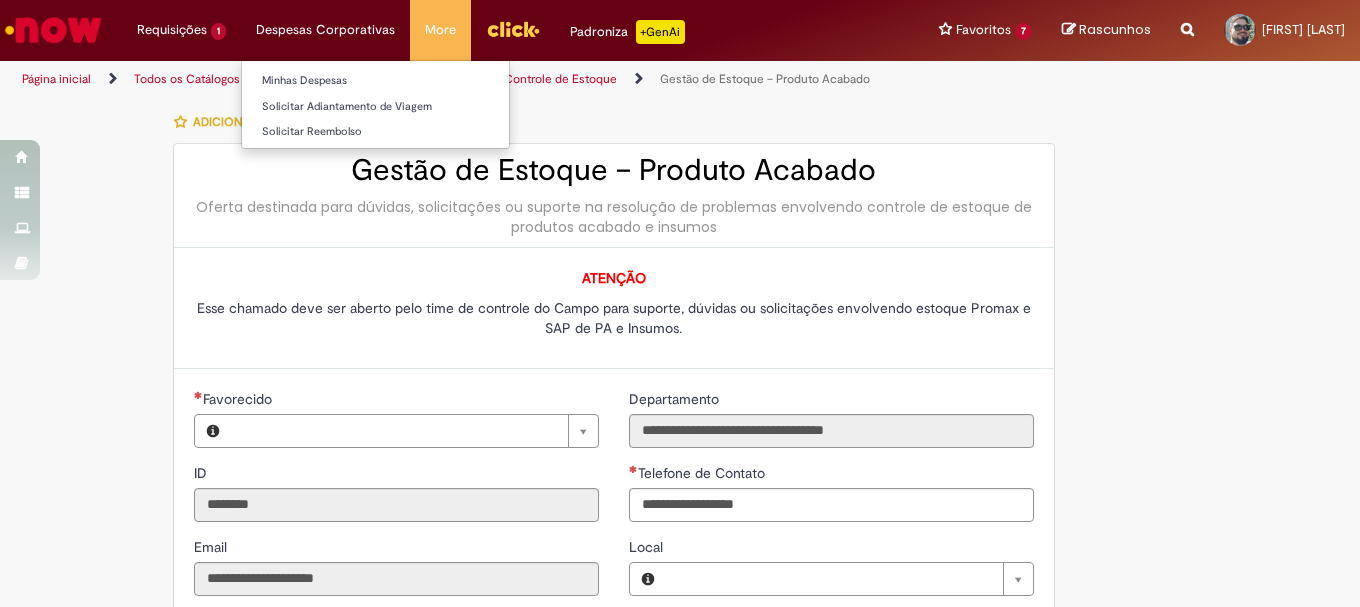 type on "**********" 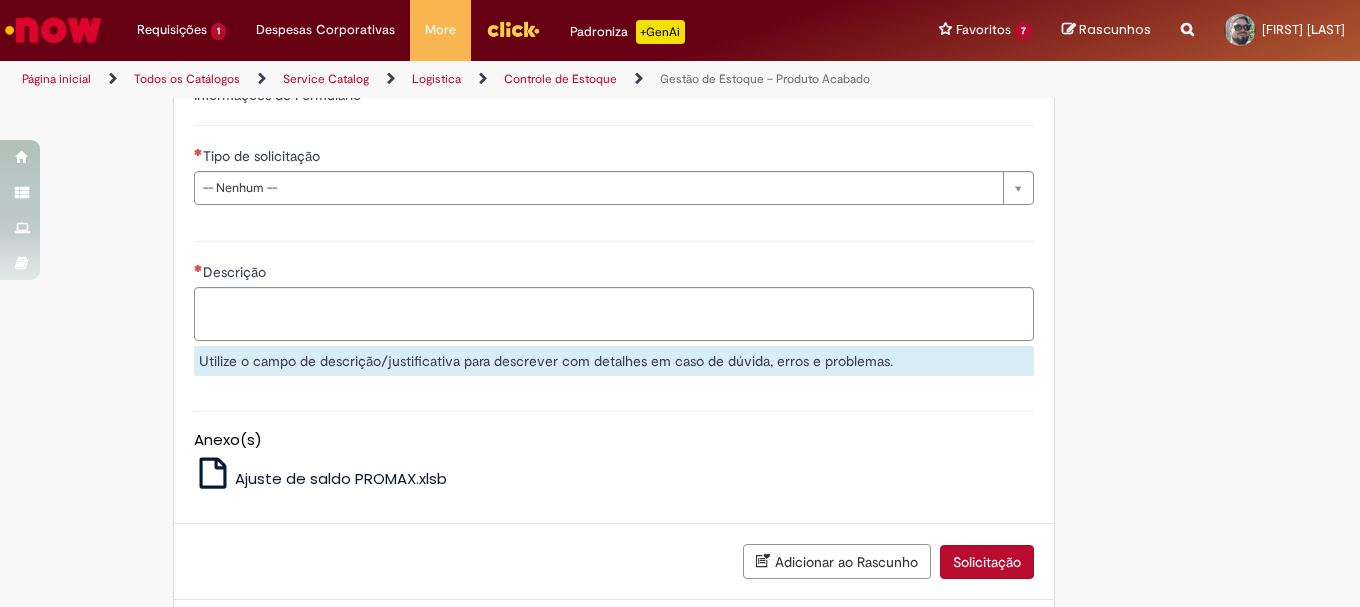 scroll, scrollTop: 500, scrollLeft: 0, axis: vertical 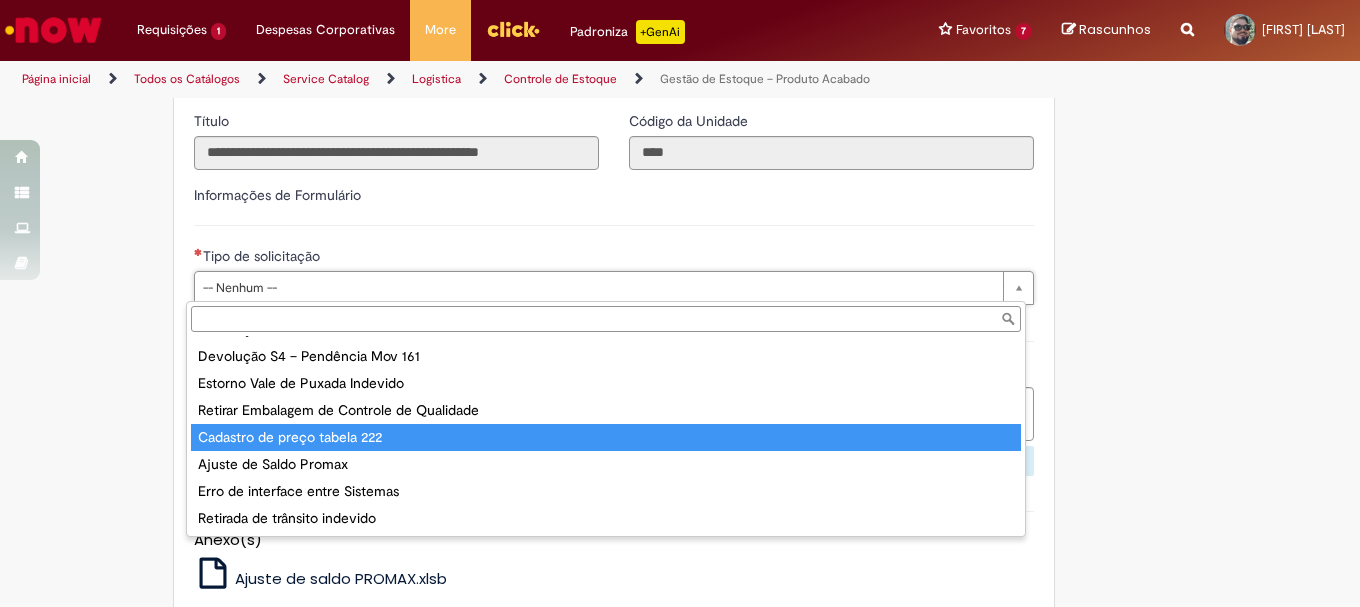type on "**********" 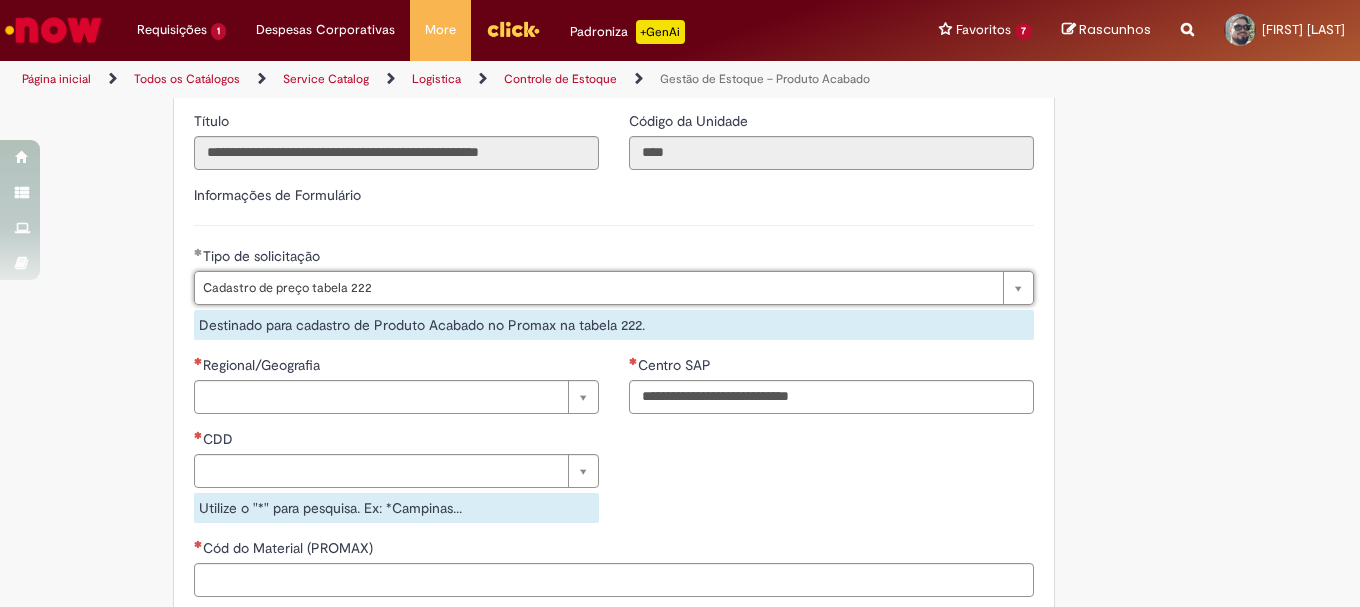 scroll, scrollTop: 600, scrollLeft: 0, axis: vertical 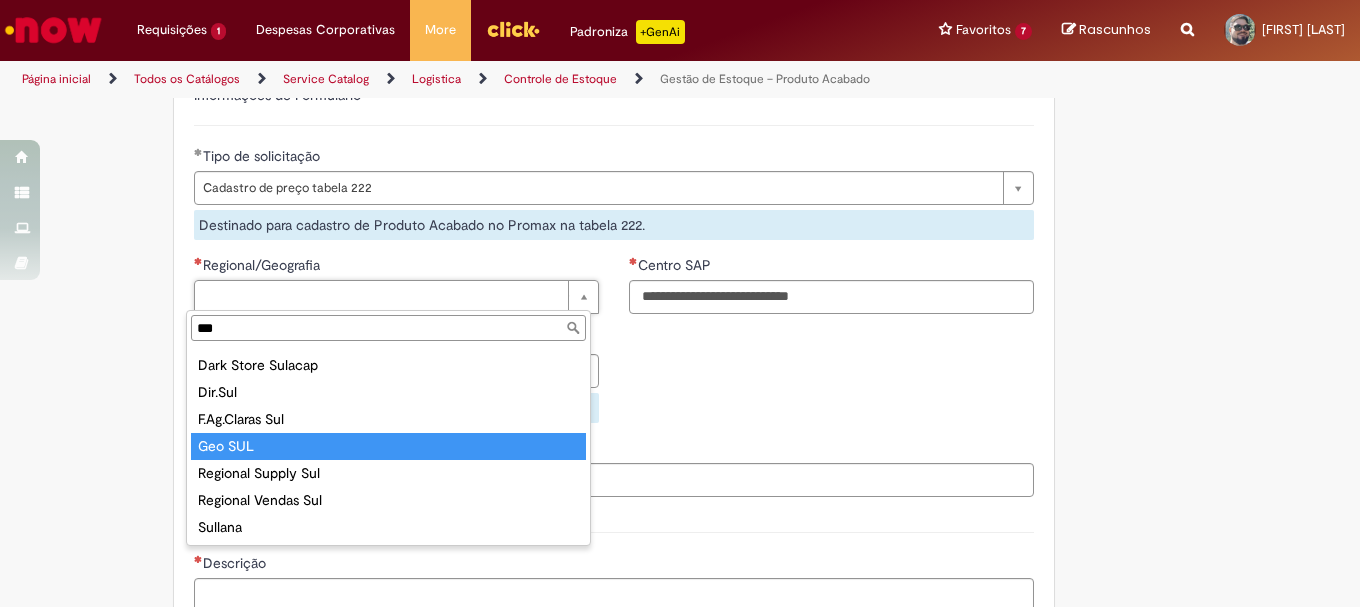 type on "***" 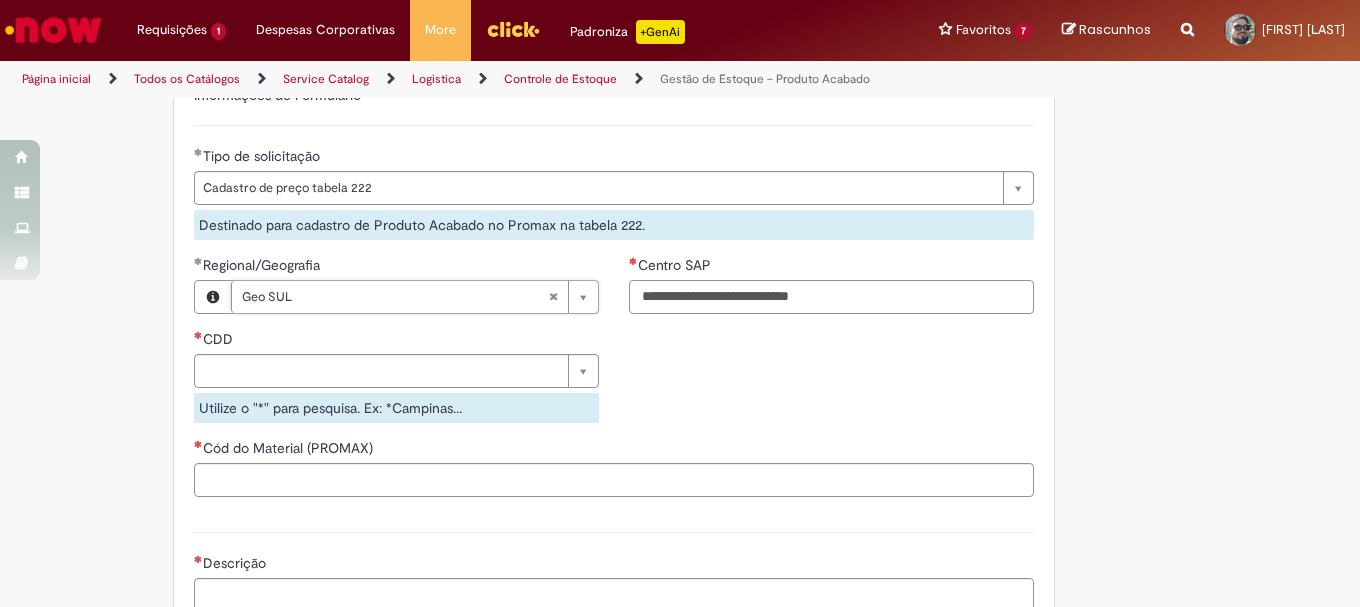 click on "Centro SAP" at bounding box center [831, 297] 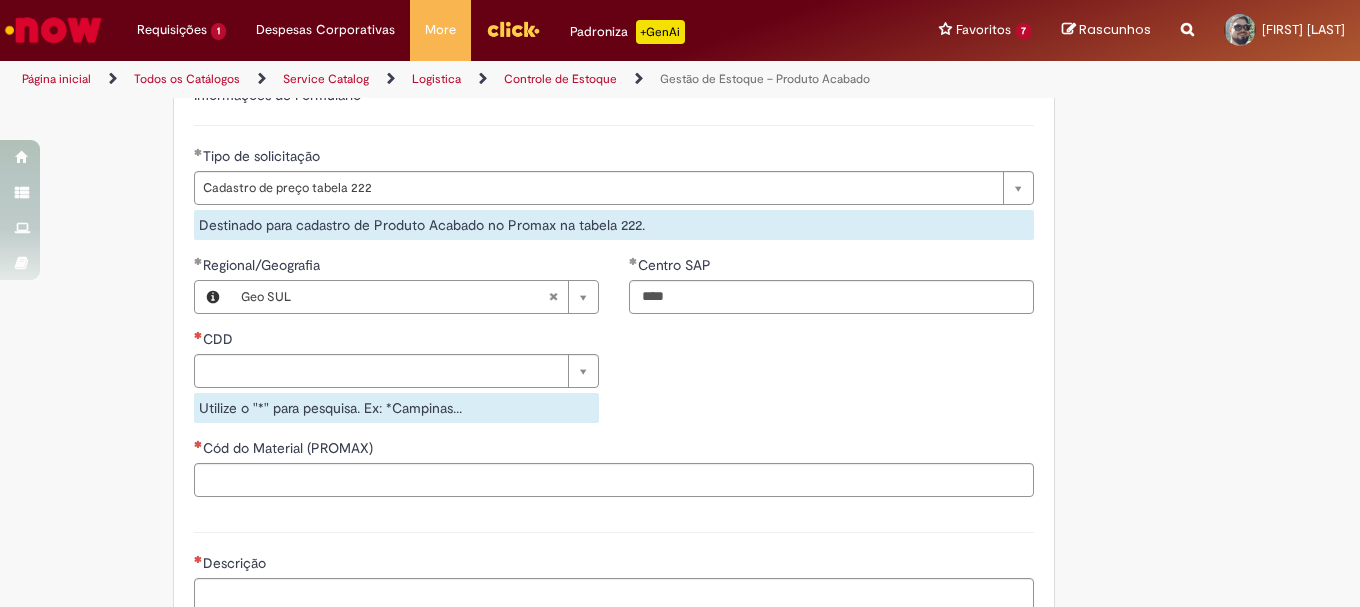 type on "****" 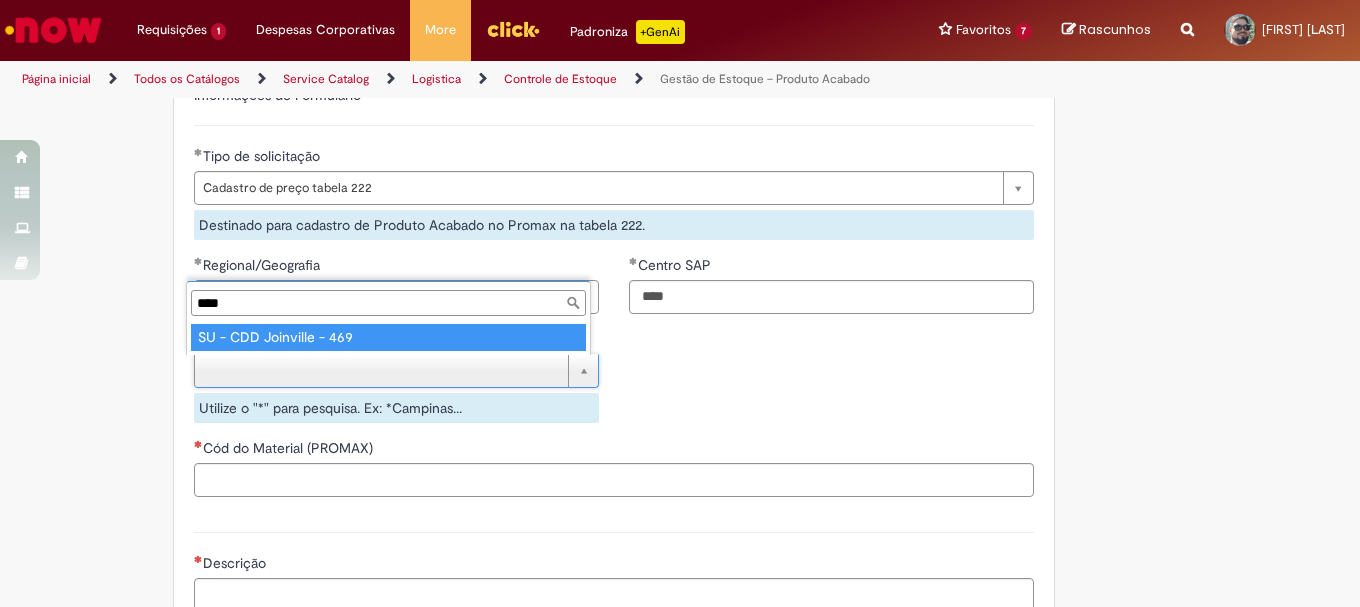 type on "****" 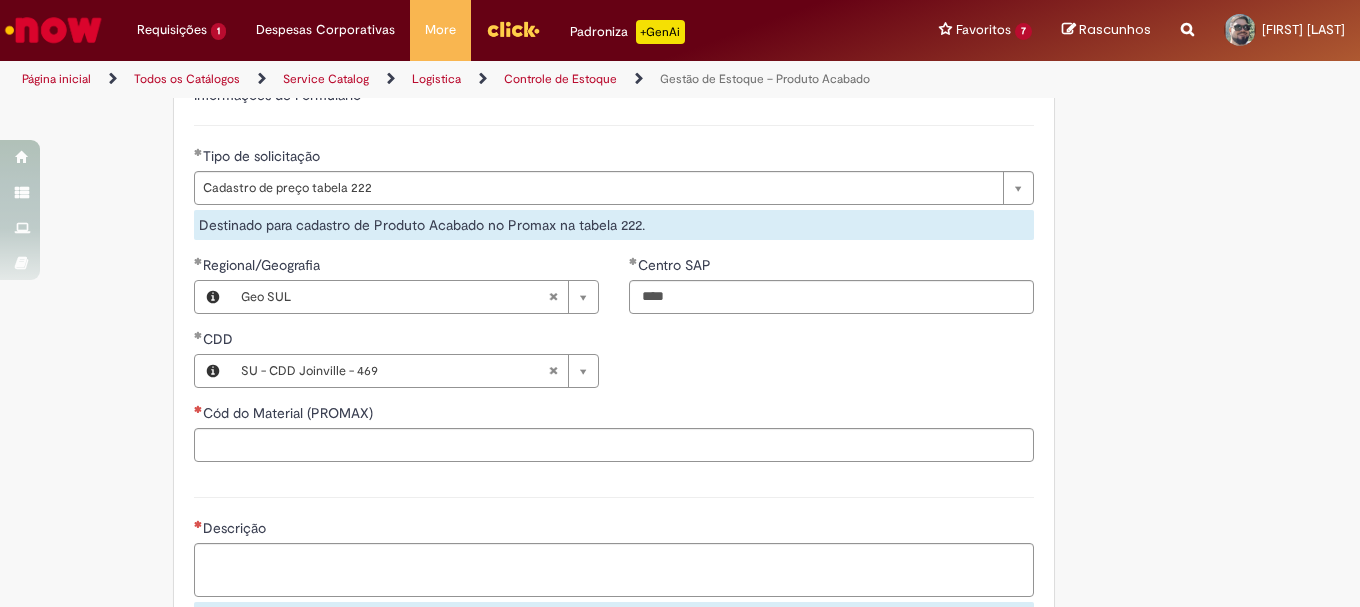 click on "Cód do Material (PROMAX)" at bounding box center (614, 415) 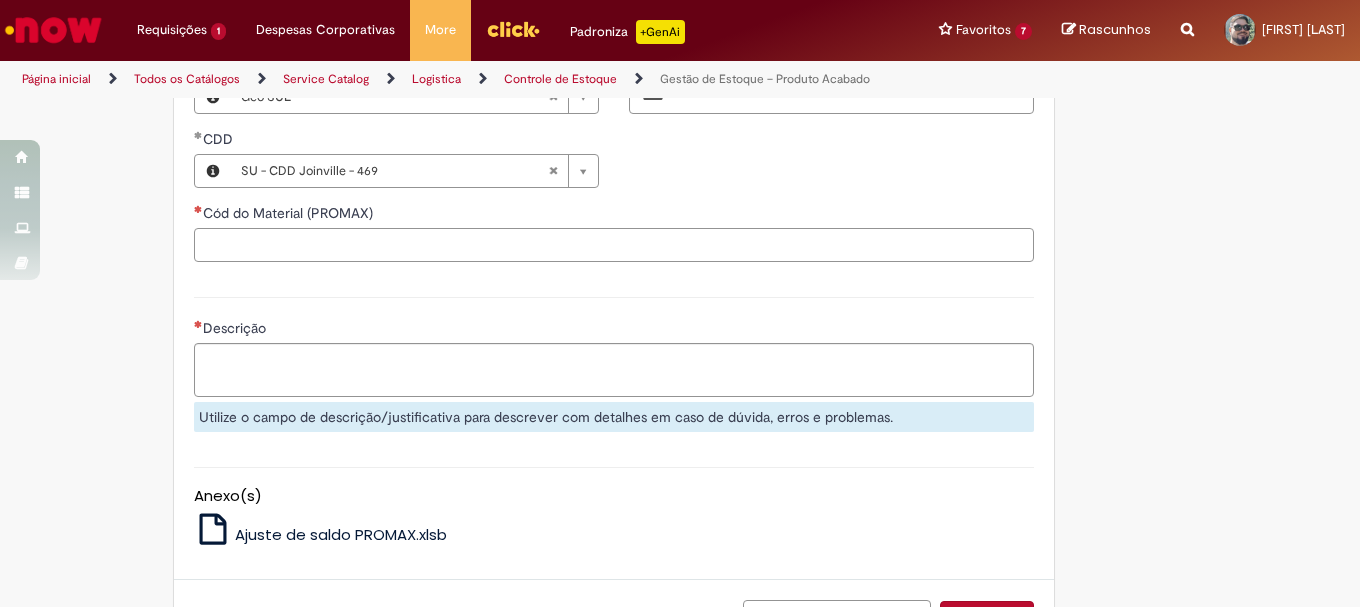 click on "Cód do Material (PROMAX)" at bounding box center (614, 245) 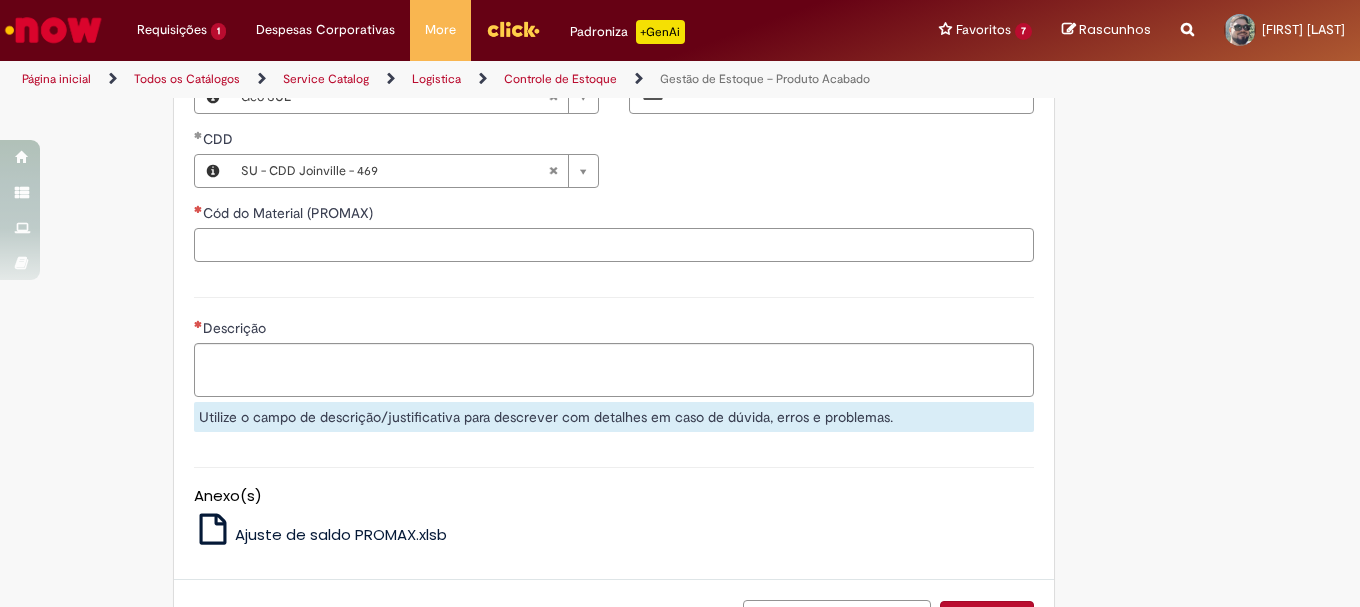 click on "Cód do Material (PROMAX)" at bounding box center [614, 245] 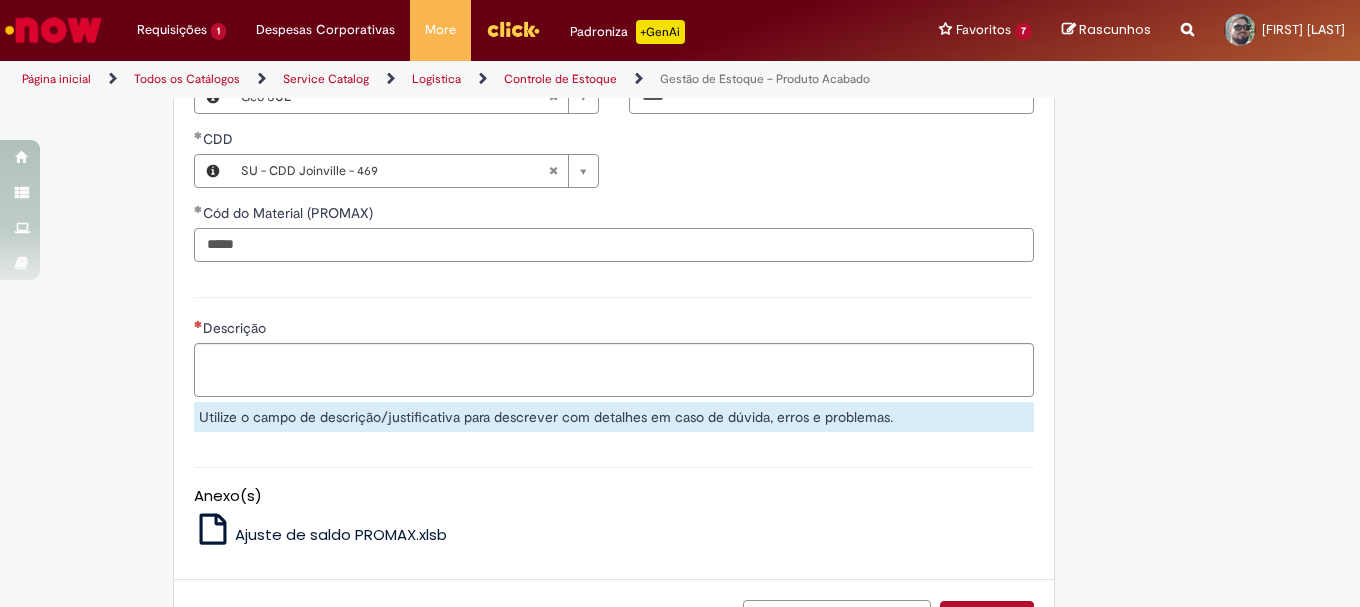 type on "*****" 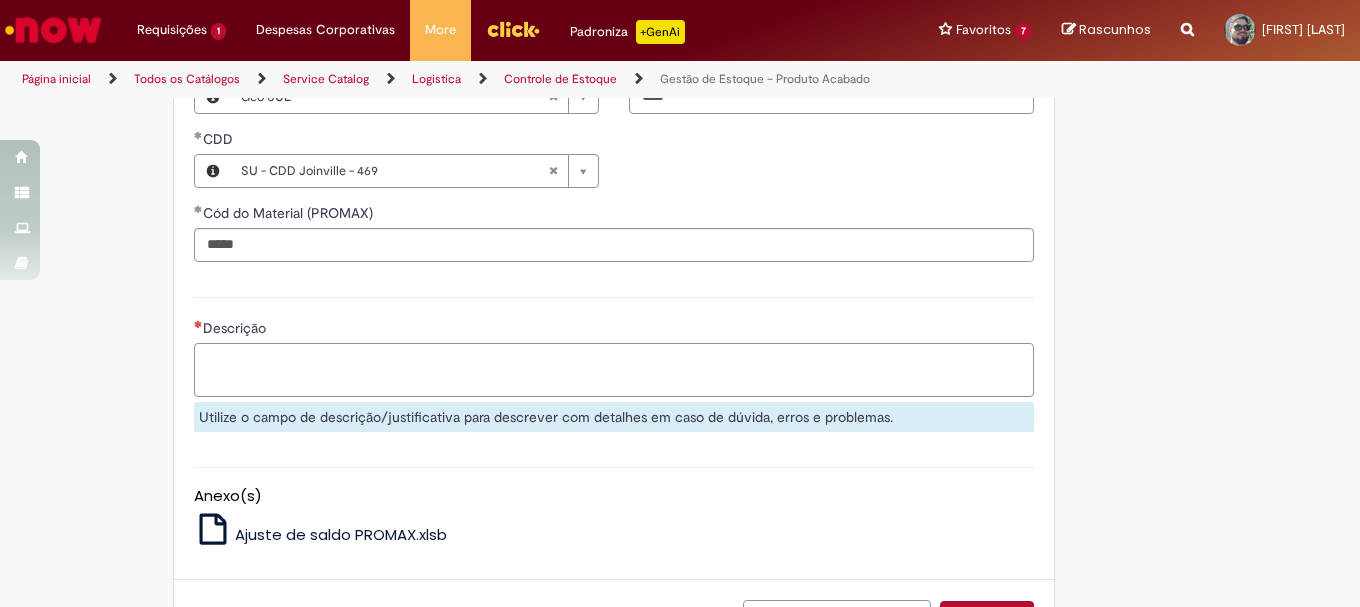 click on "Descrição" at bounding box center (614, 370) 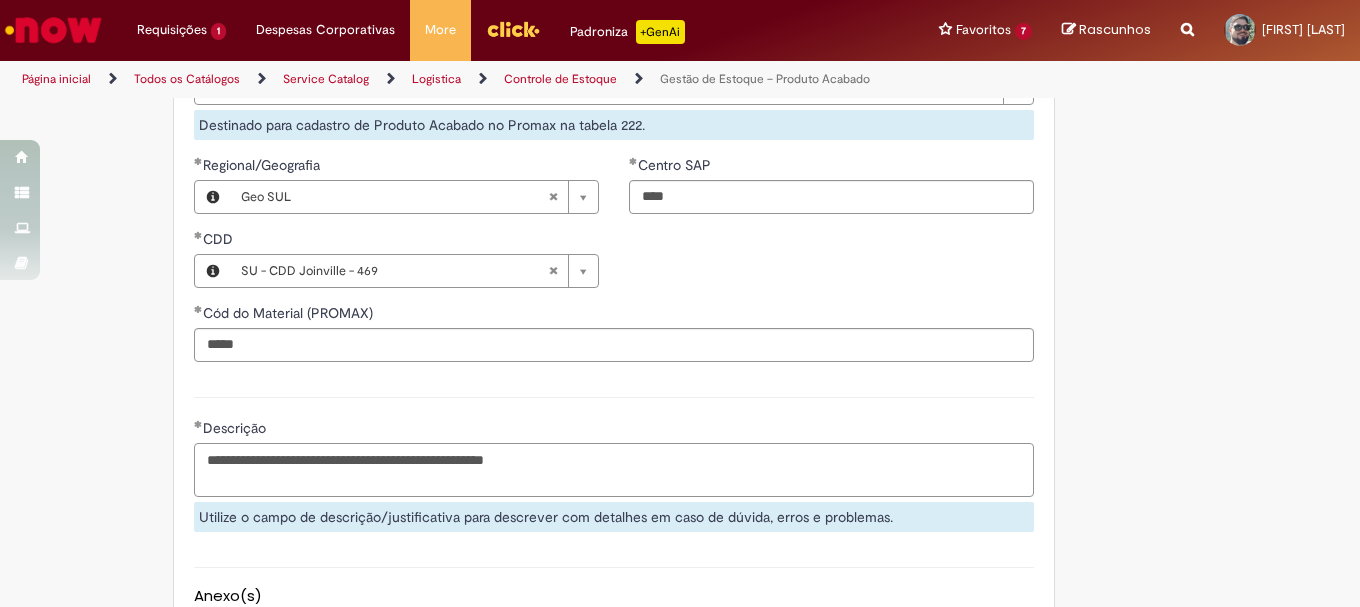 scroll, scrollTop: 900, scrollLeft: 0, axis: vertical 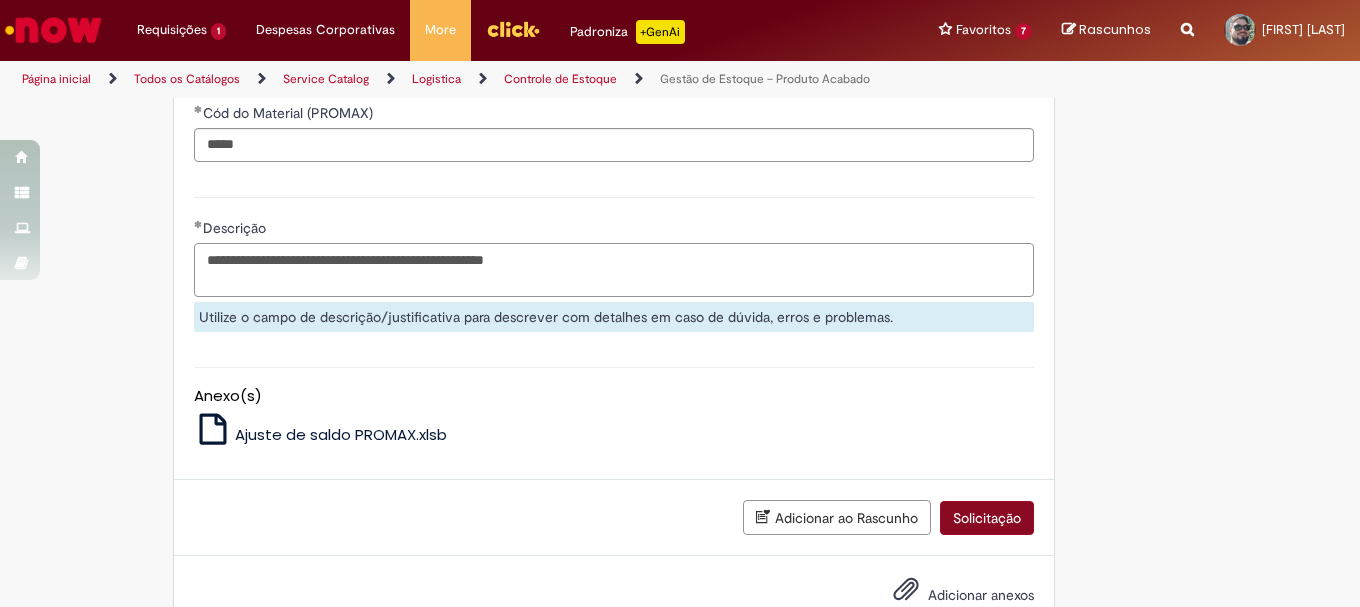 type on "**********" 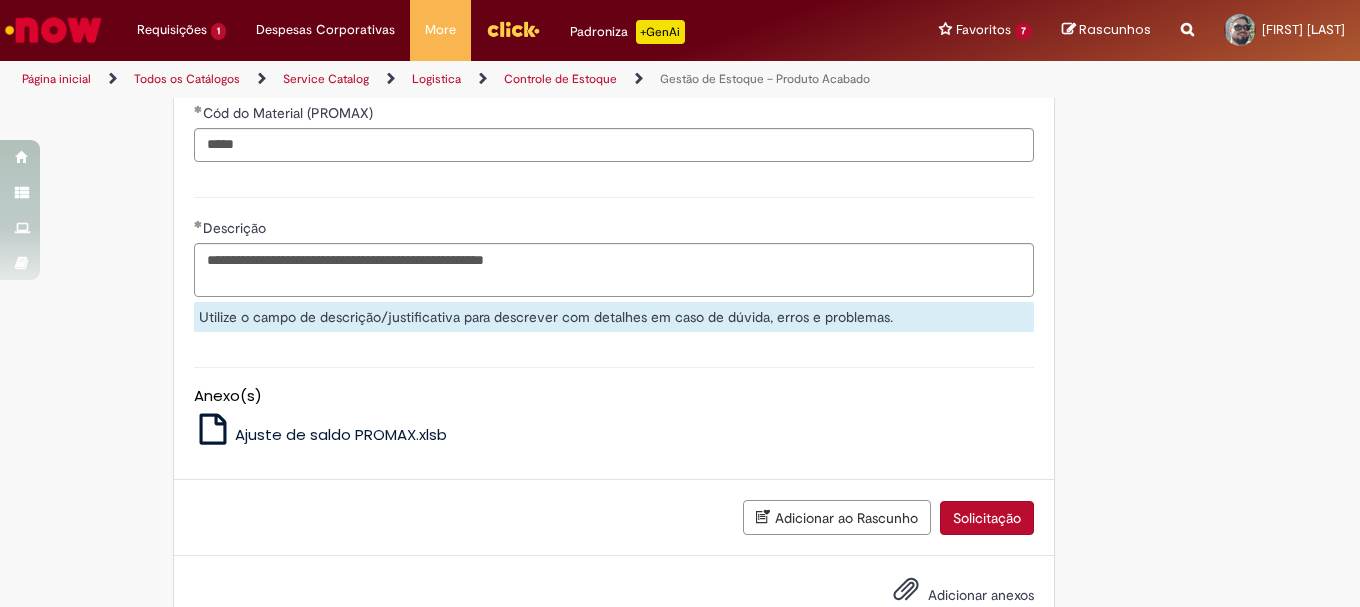 click on "Adicionar ao Rascunho        Solicitação" at bounding box center (614, 518) 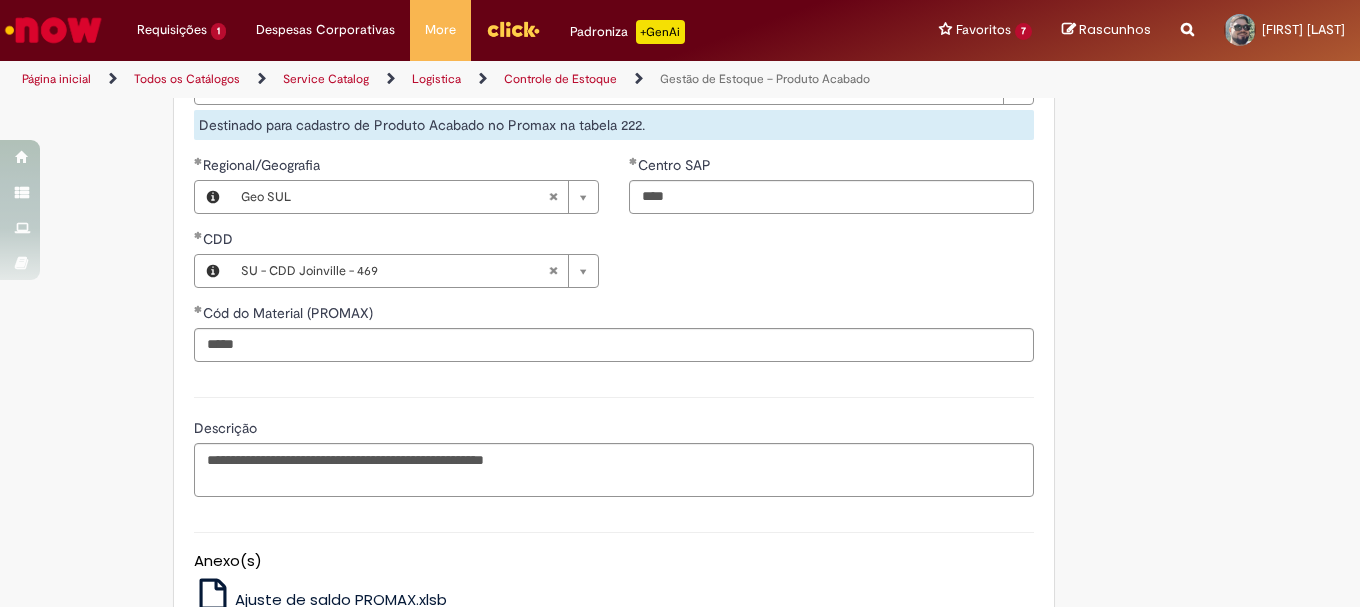 scroll, scrollTop: 923, scrollLeft: 0, axis: vertical 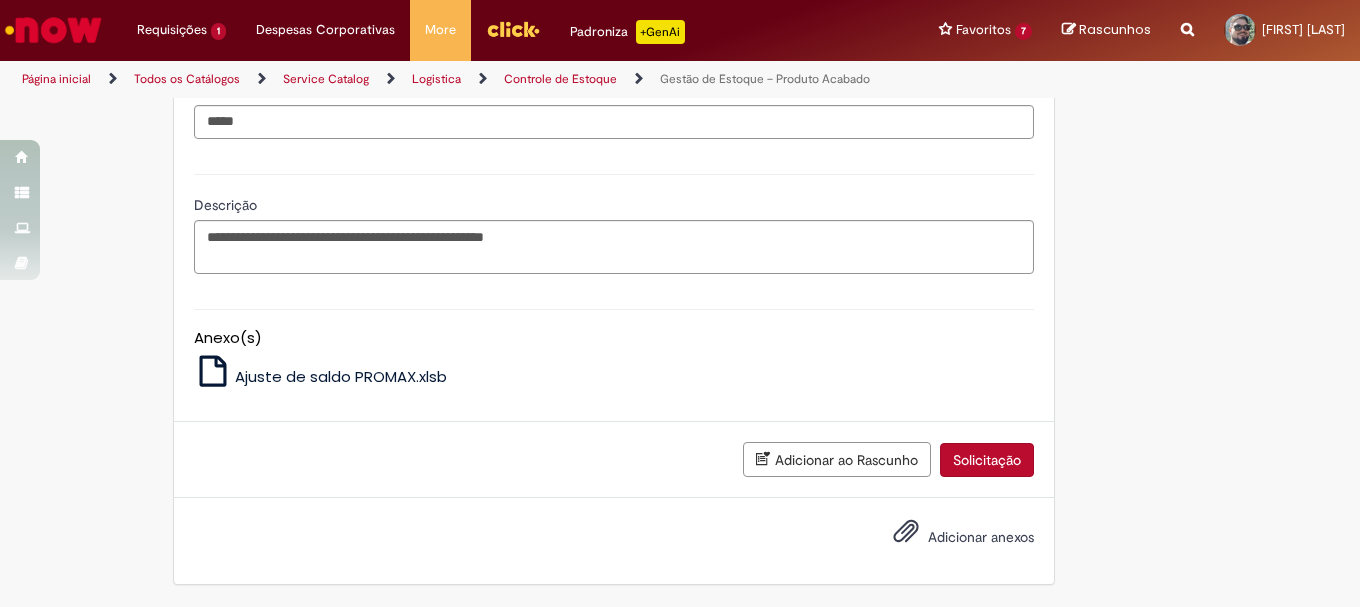 click on "Solicitação" at bounding box center [987, 460] 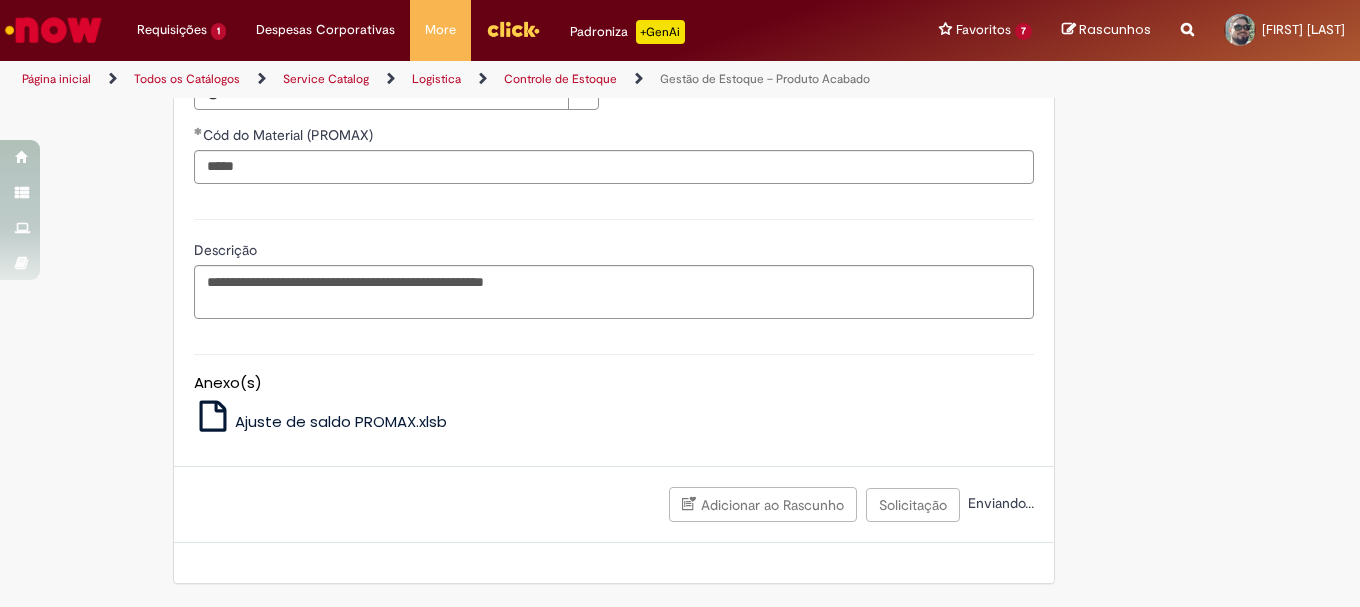 scroll, scrollTop: 878, scrollLeft: 0, axis: vertical 